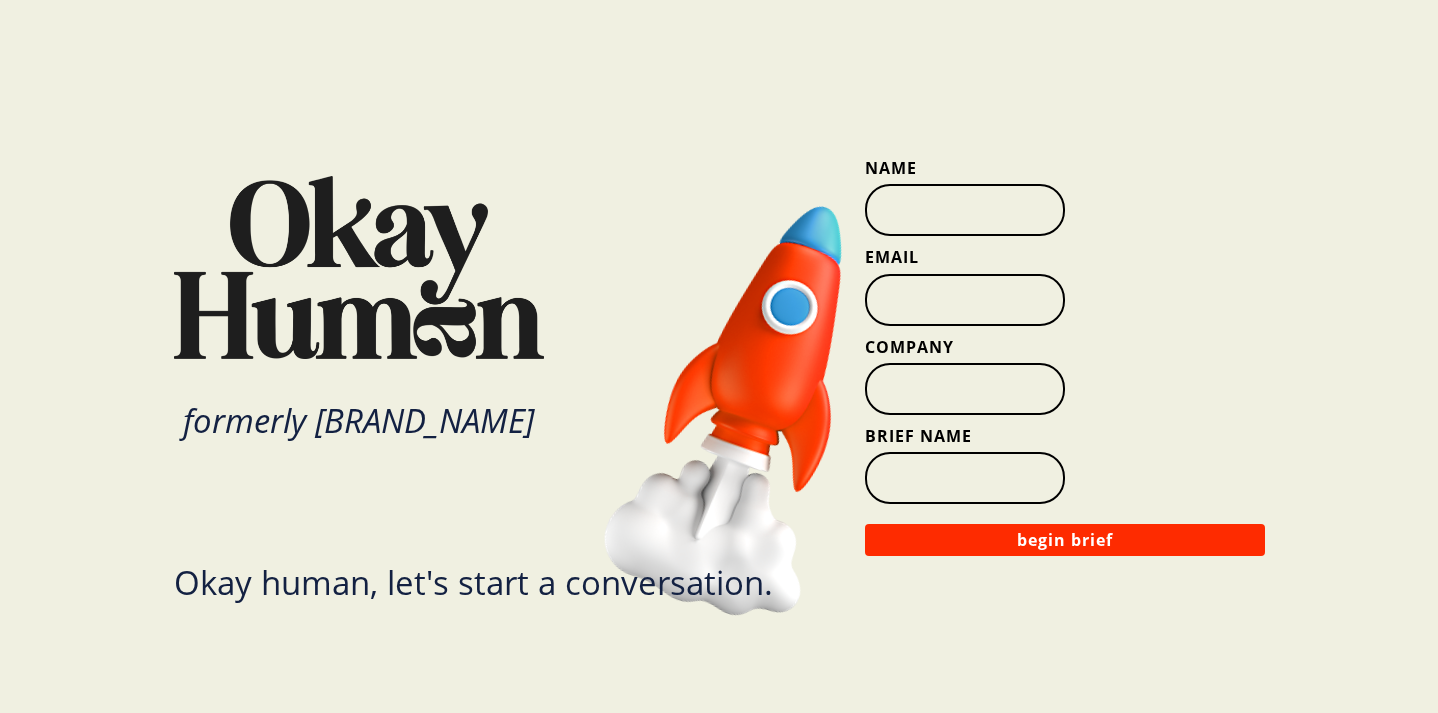 scroll, scrollTop: 0, scrollLeft: 0, axis: both 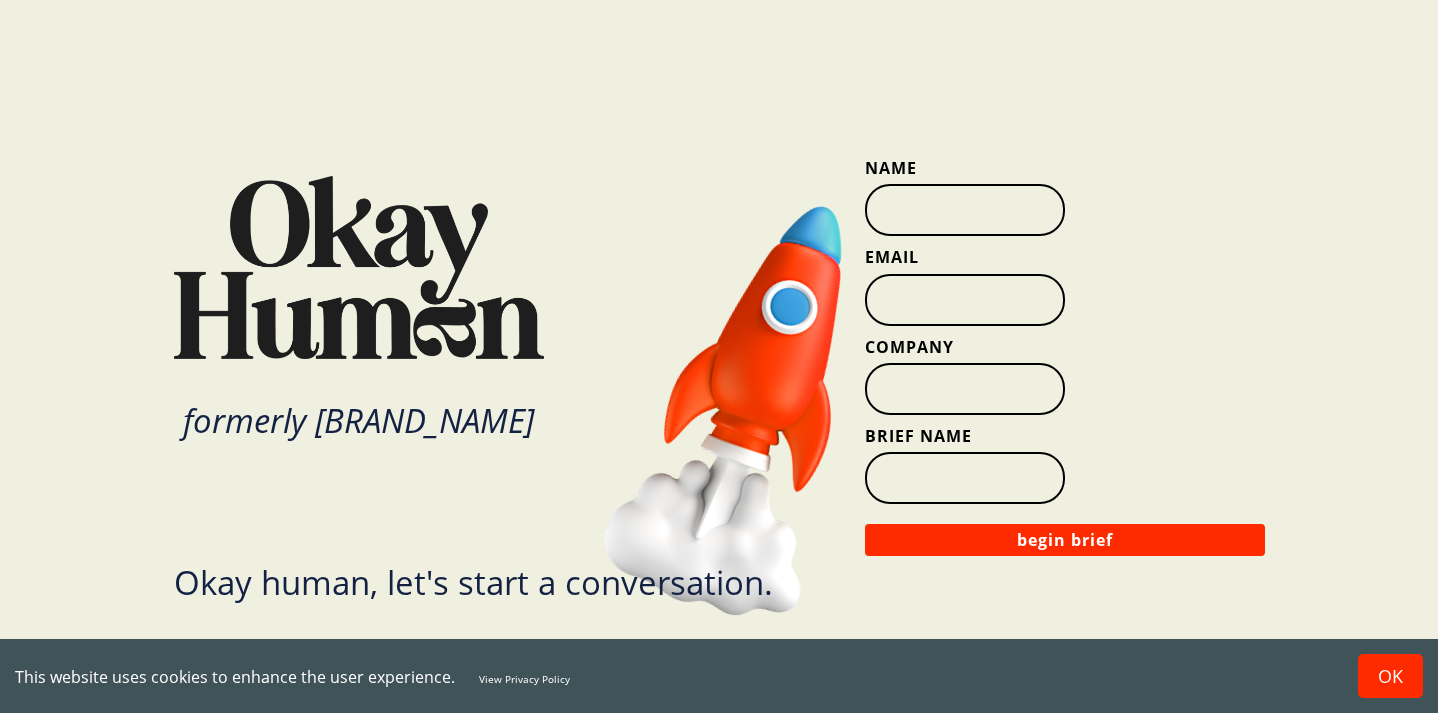 click on "Name" at bounding box center [965, 210] 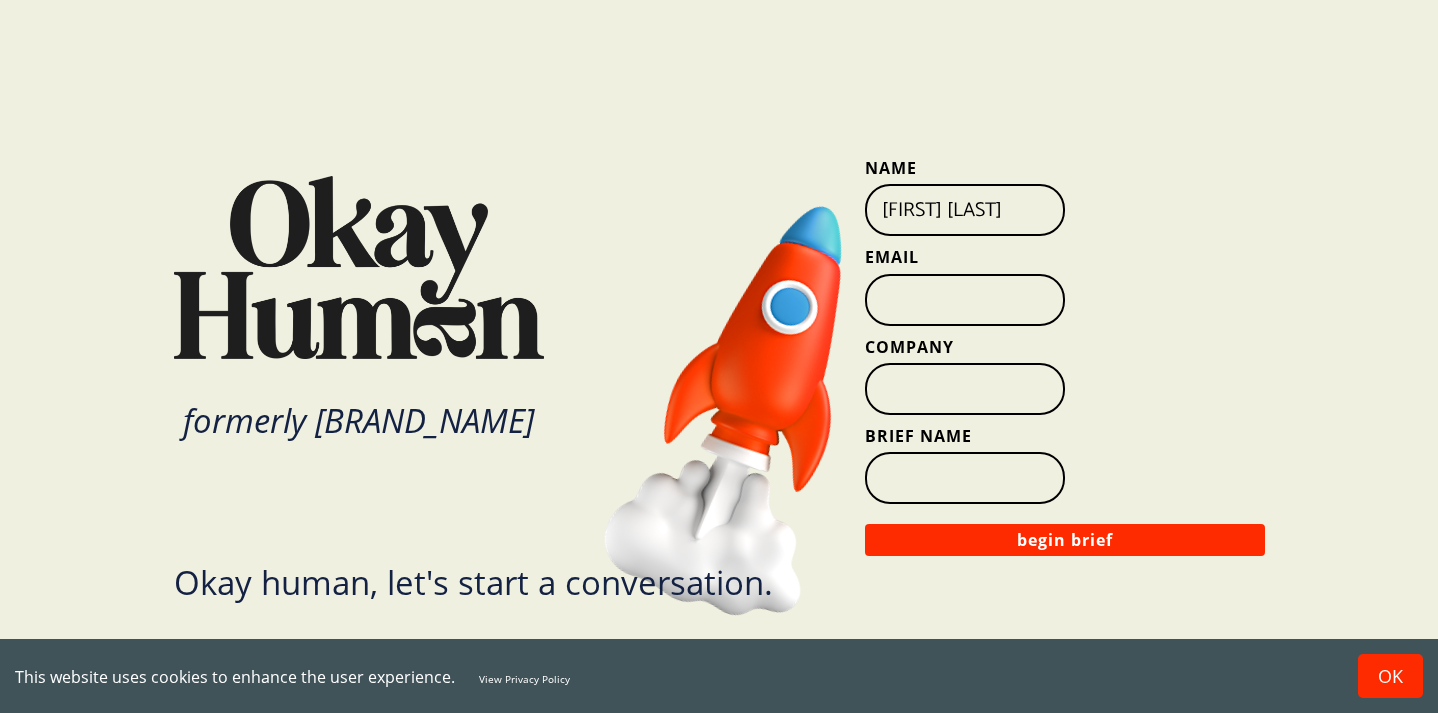 type on "ckirkbride@[EMAIL]" 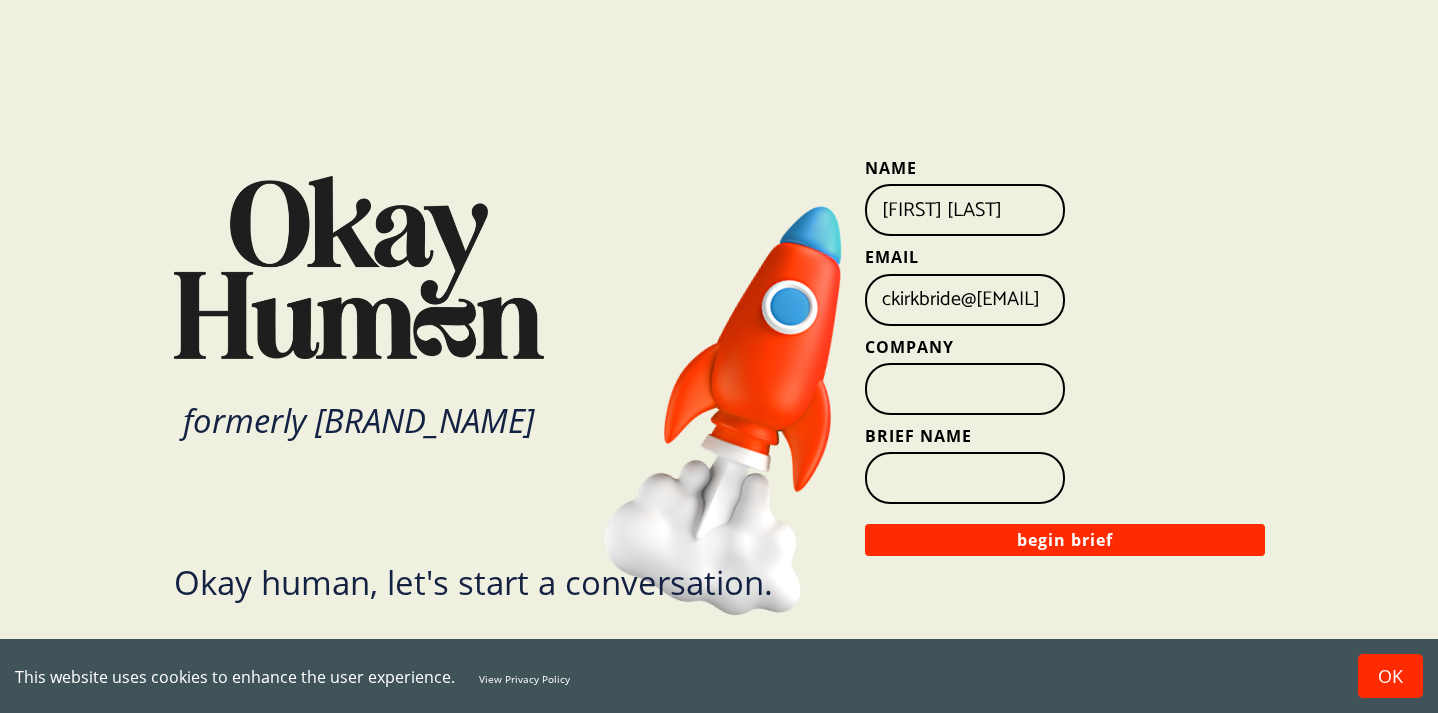 click on "Company" at bounding box center [965, 389] 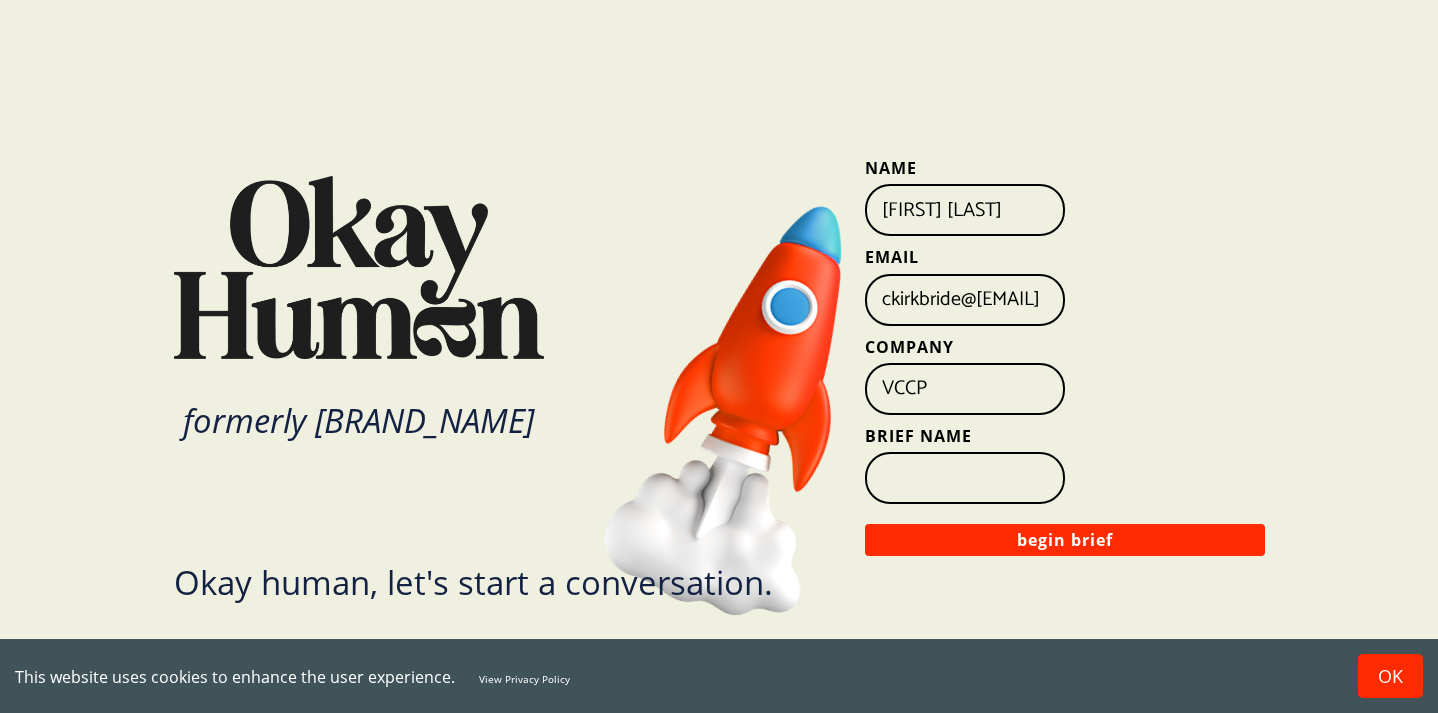 click on "Brief Name" at bounding box center (965, 478) 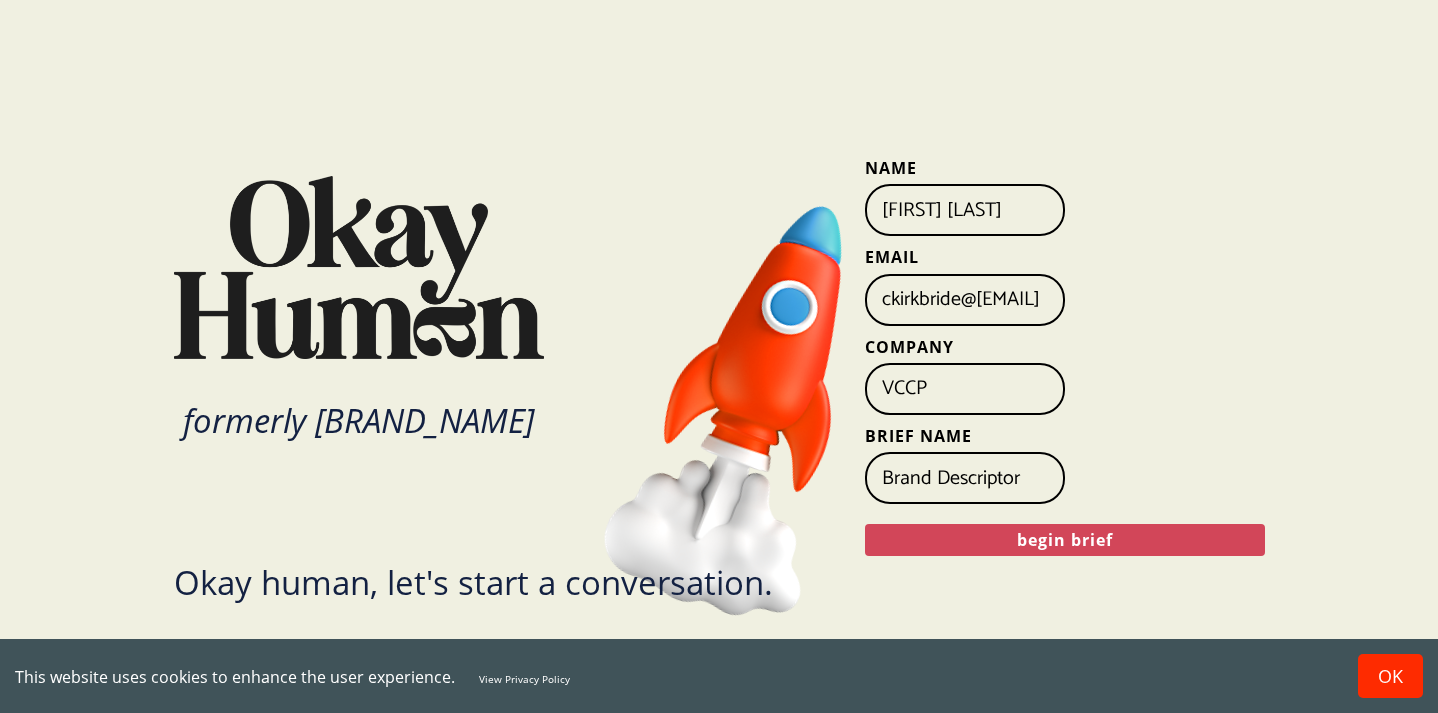 type on "Brand Descriptor" 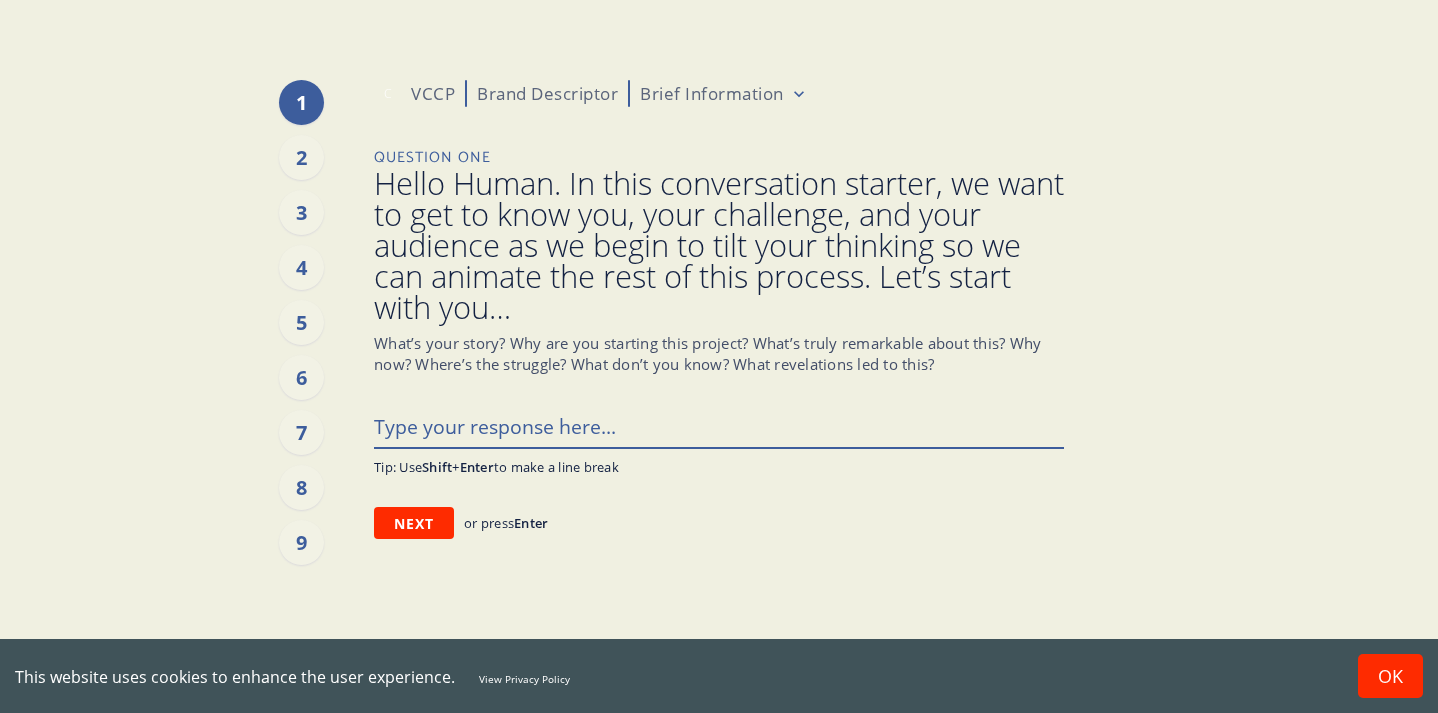 click at bounding box center [719, 426] 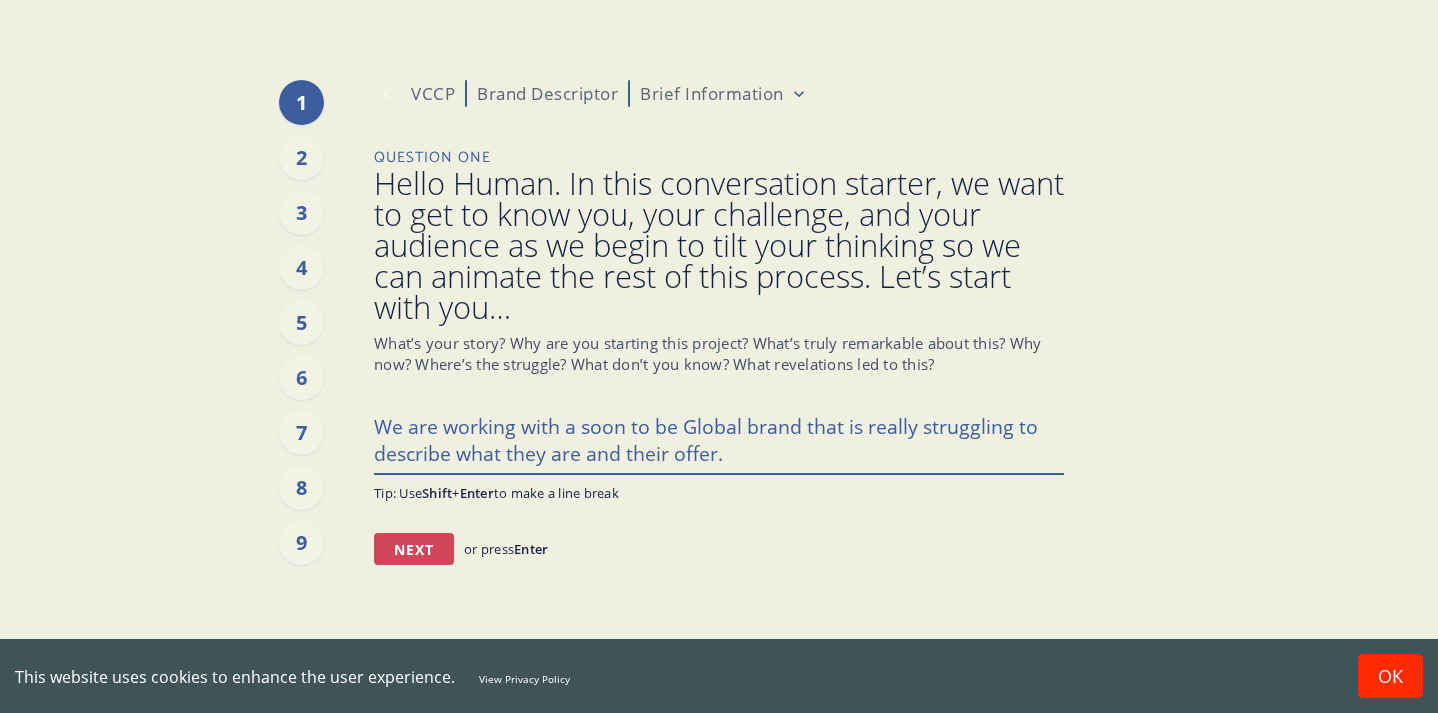 type on "We are working with a soon to be Global brand that is really struggling to describe what they are and their offer." 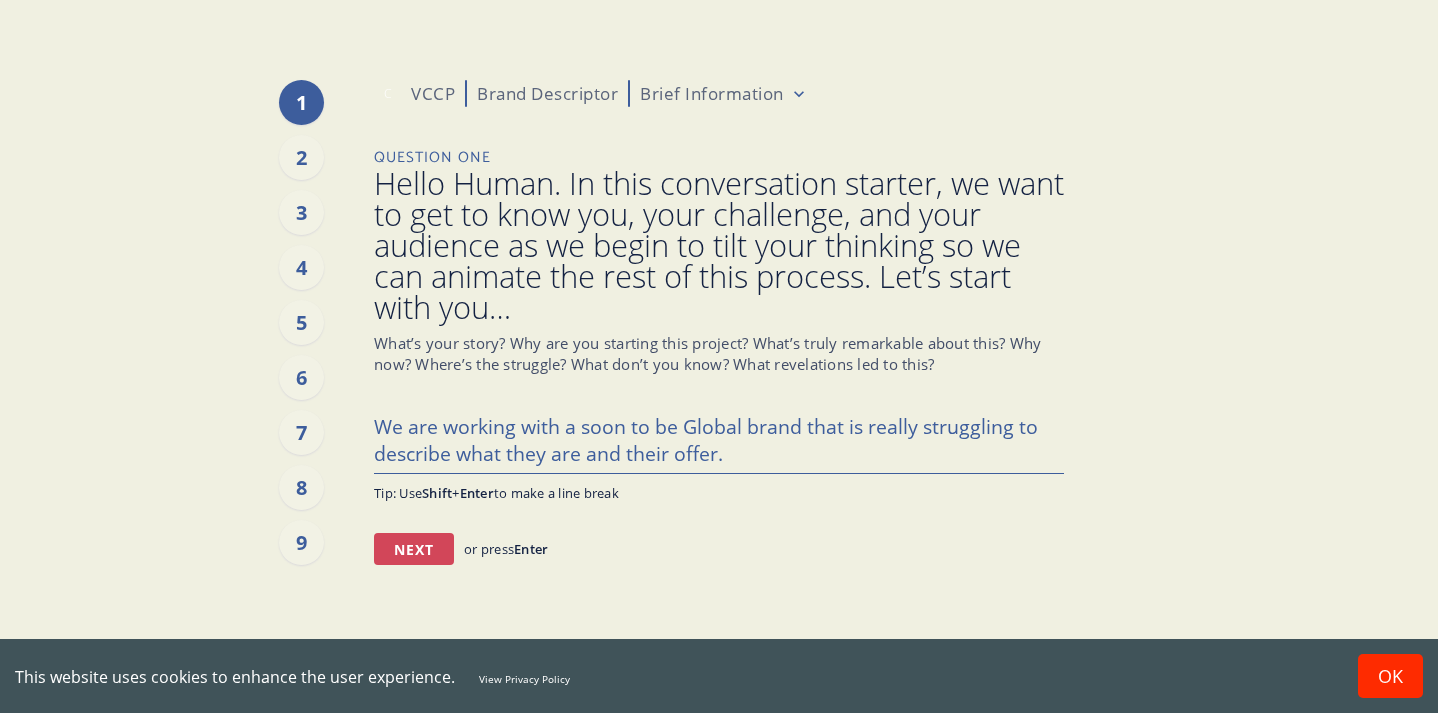 click on "Next" at bounding box center (414, 549) 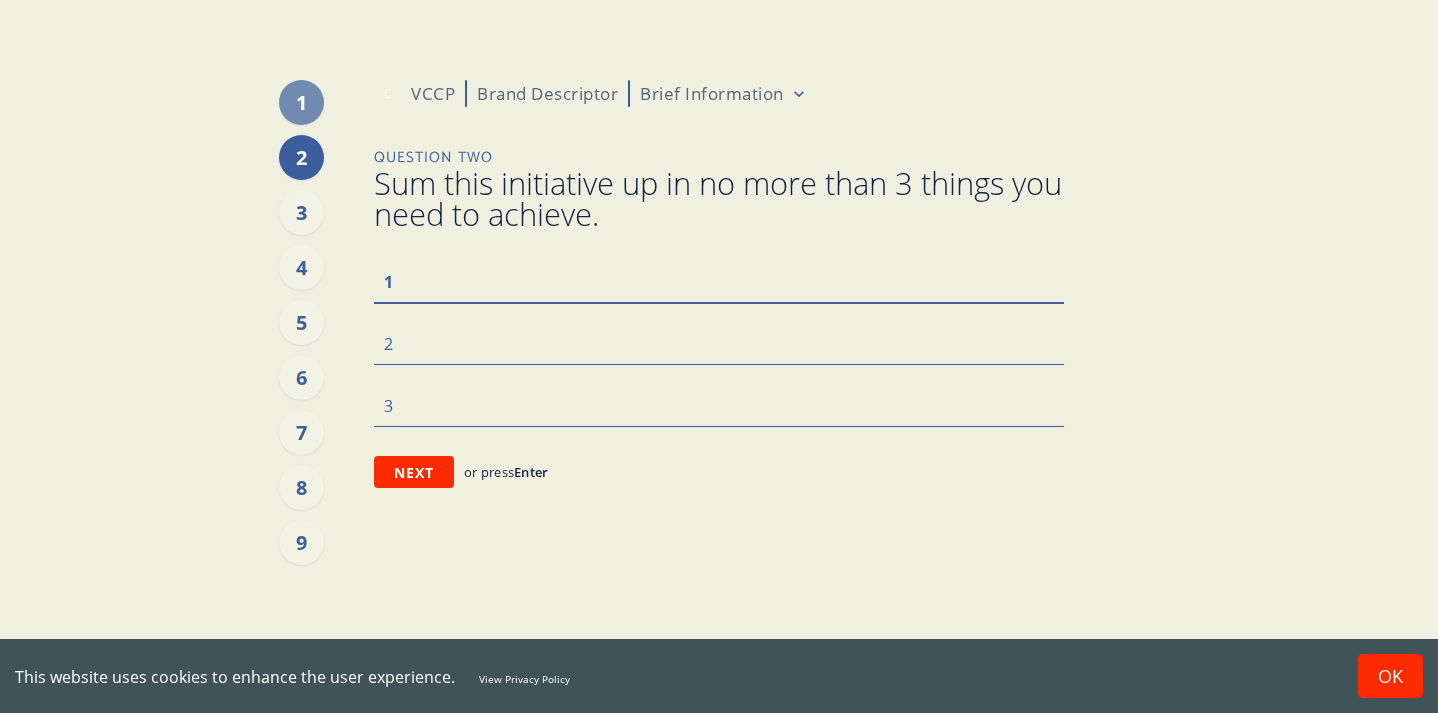 click at bounding box center (719, 281) 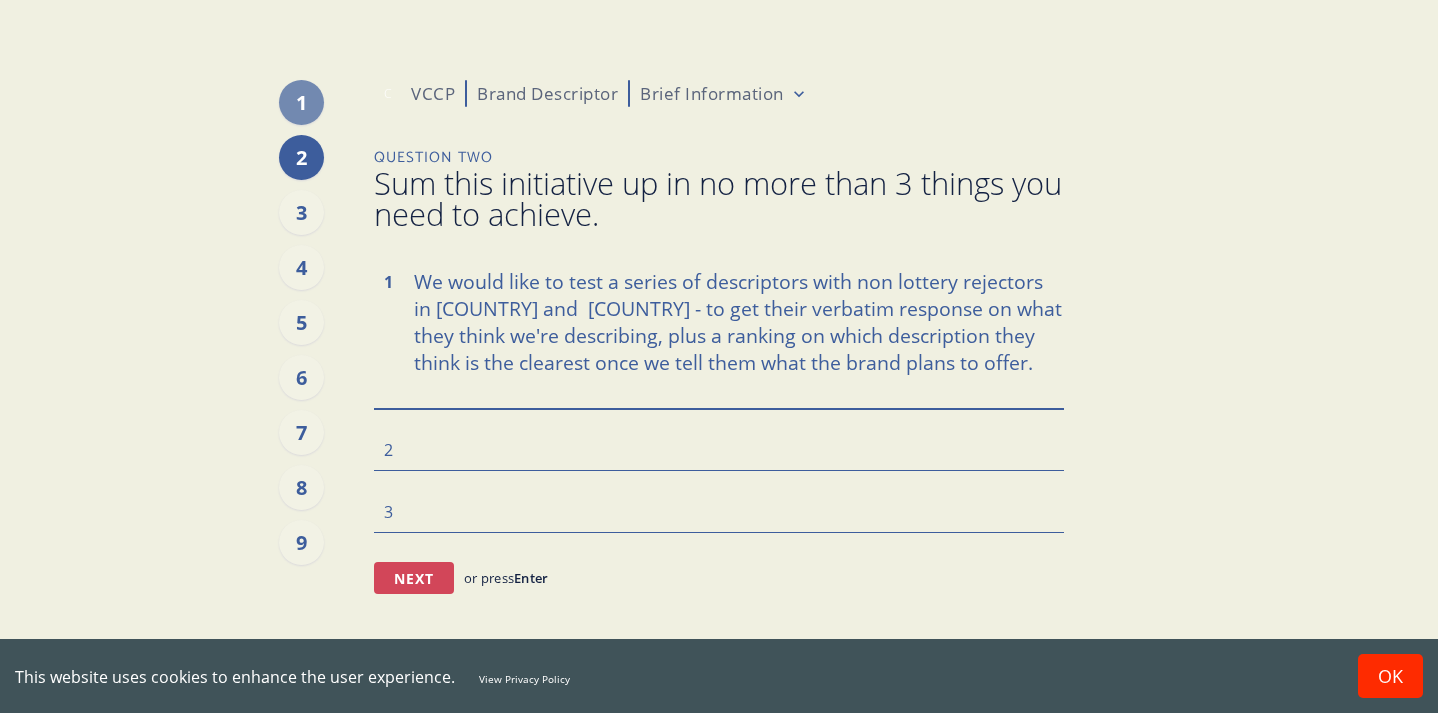 type on "We would like to test a series of descriptors with non lottery rejectors in [COUNTRY] and  [COUNTRY] - to get their verbatim response on what they think we're describing, plus a ranking on which description they think is the clearest once we tell them what the brand plans to offer." 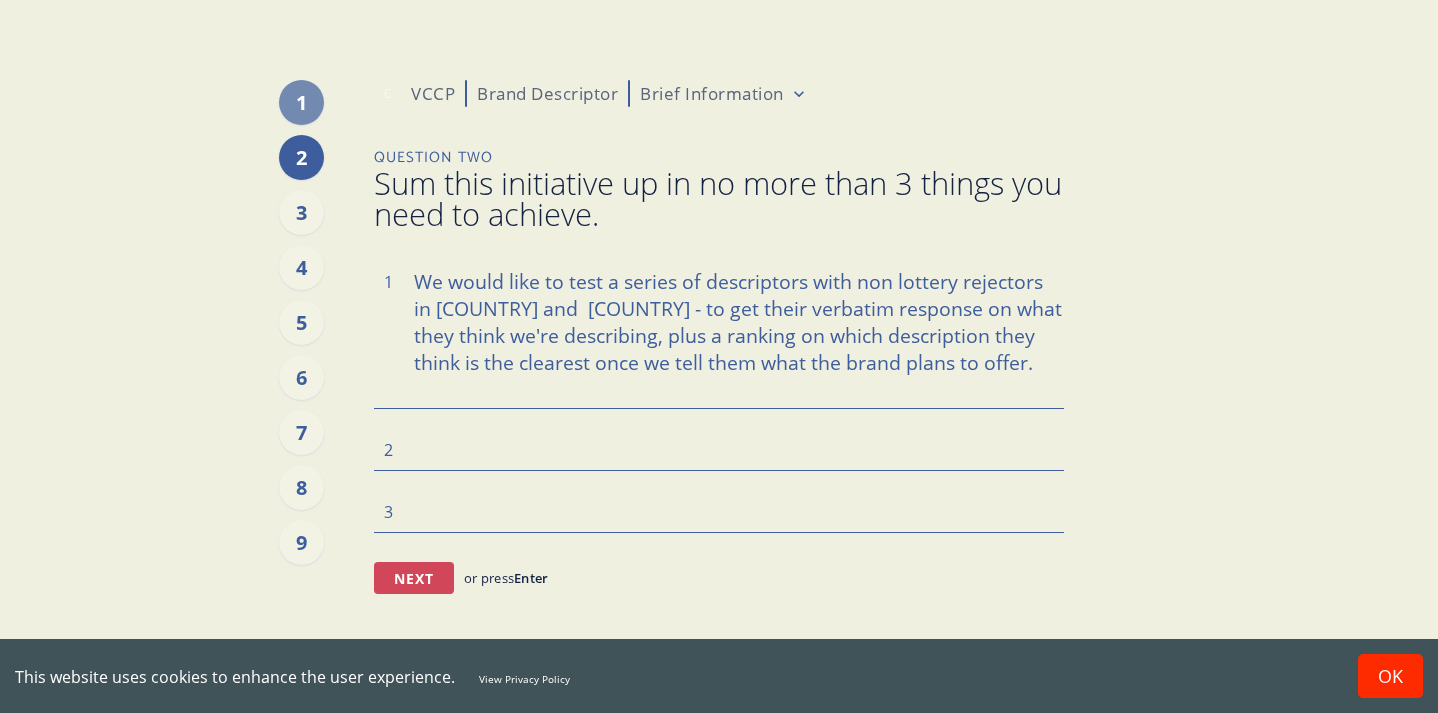 click on "Next" at bounding box center [414, 578] 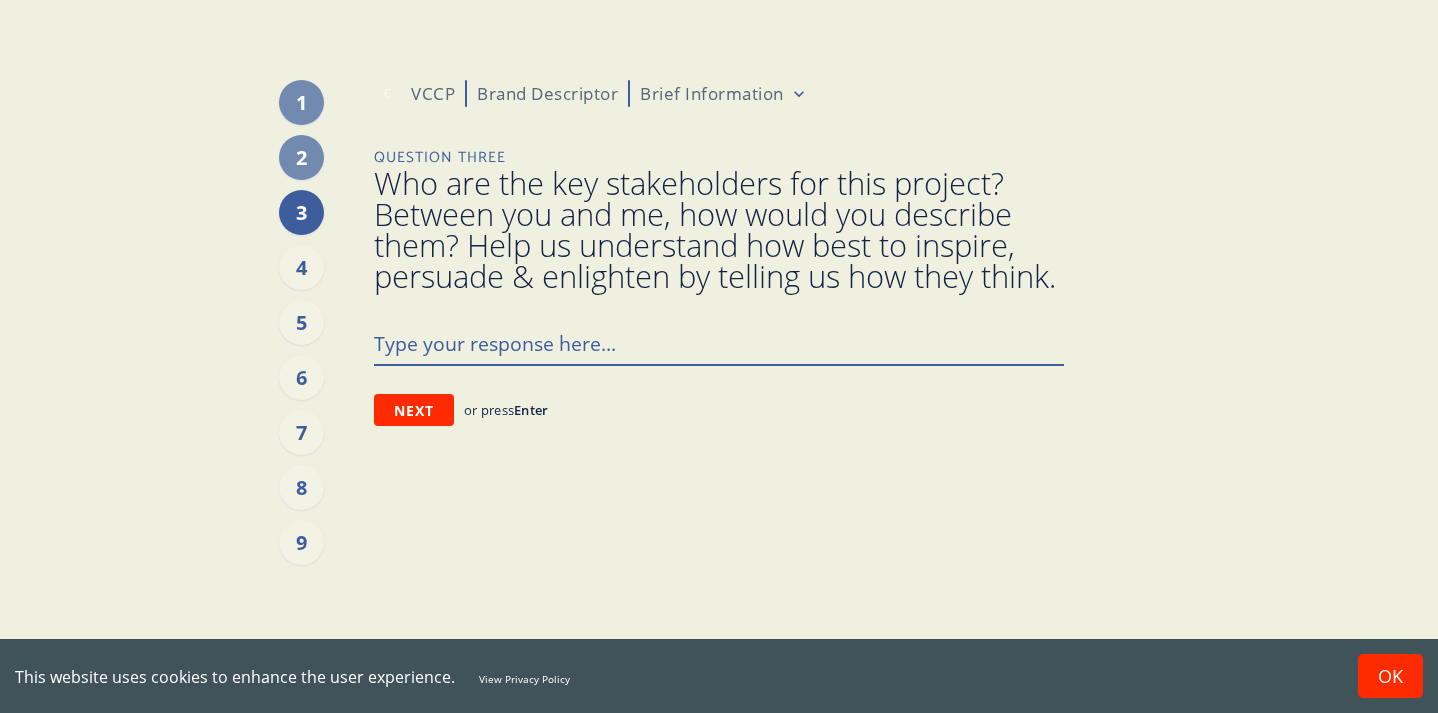 click at bounding box center [719, 343] 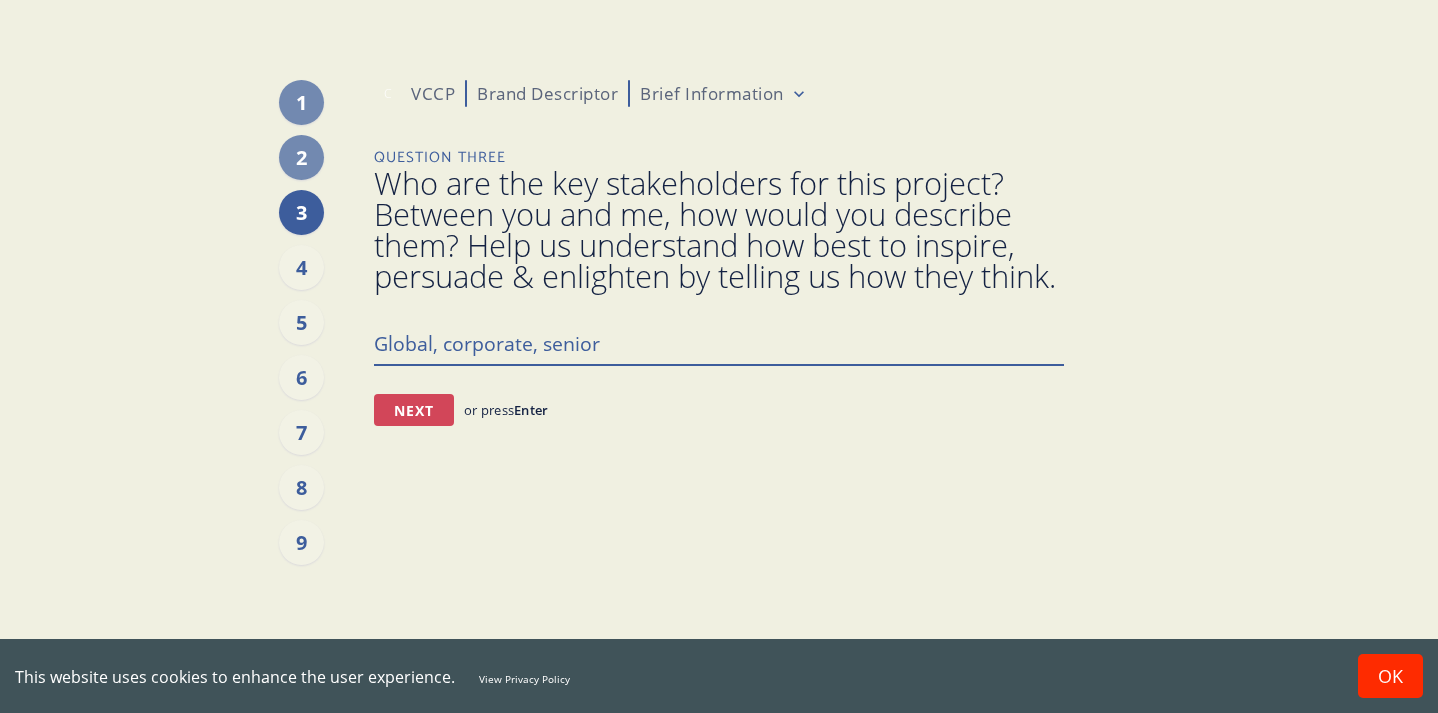 type on "Global, corporate, senior" 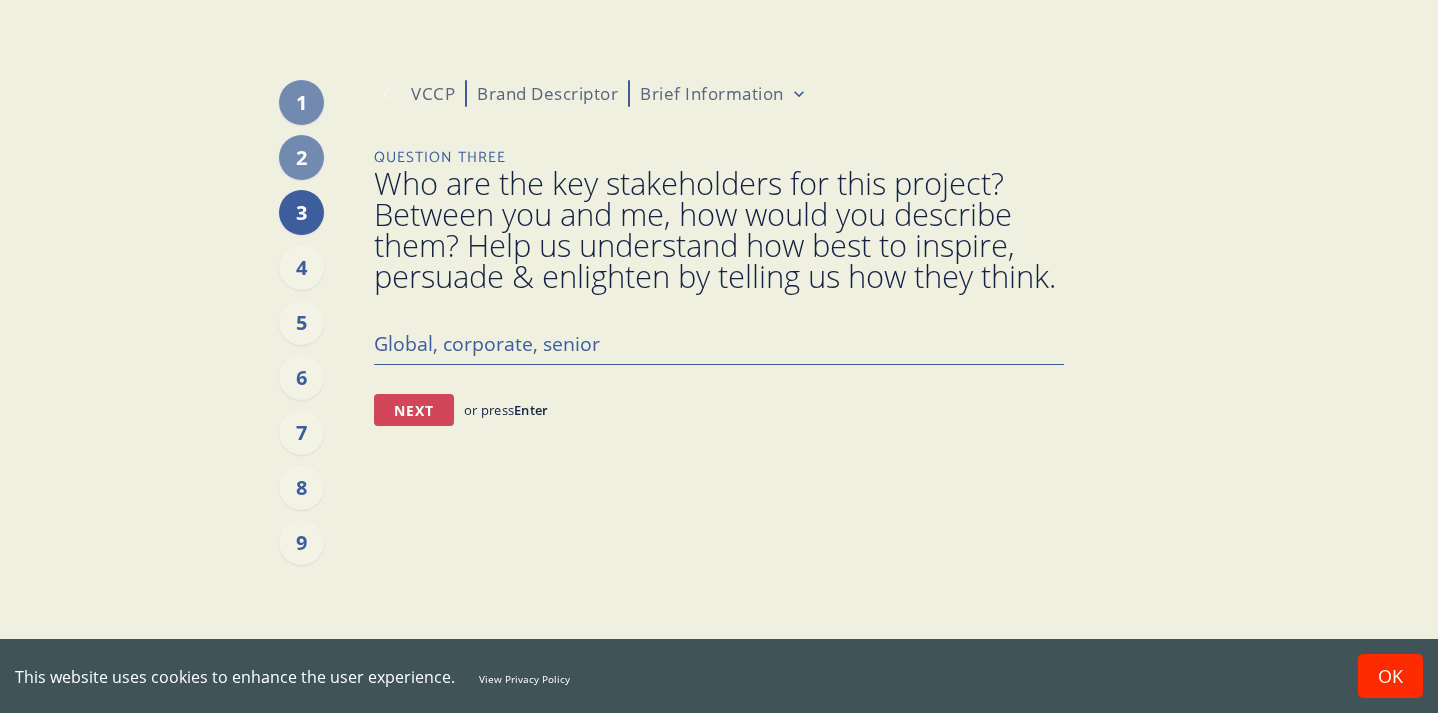 click on "Next" at bounding box center (414, 410) 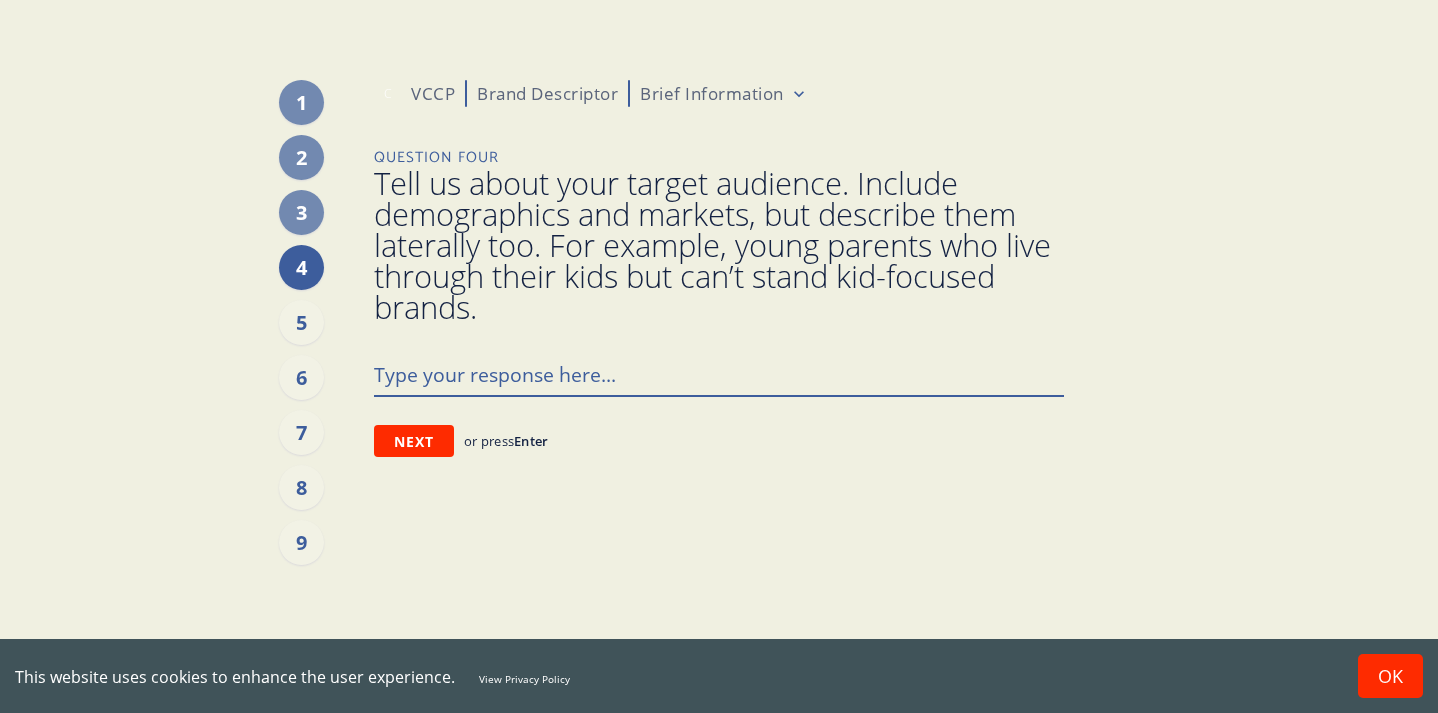 click at bounding box center [719, 374] 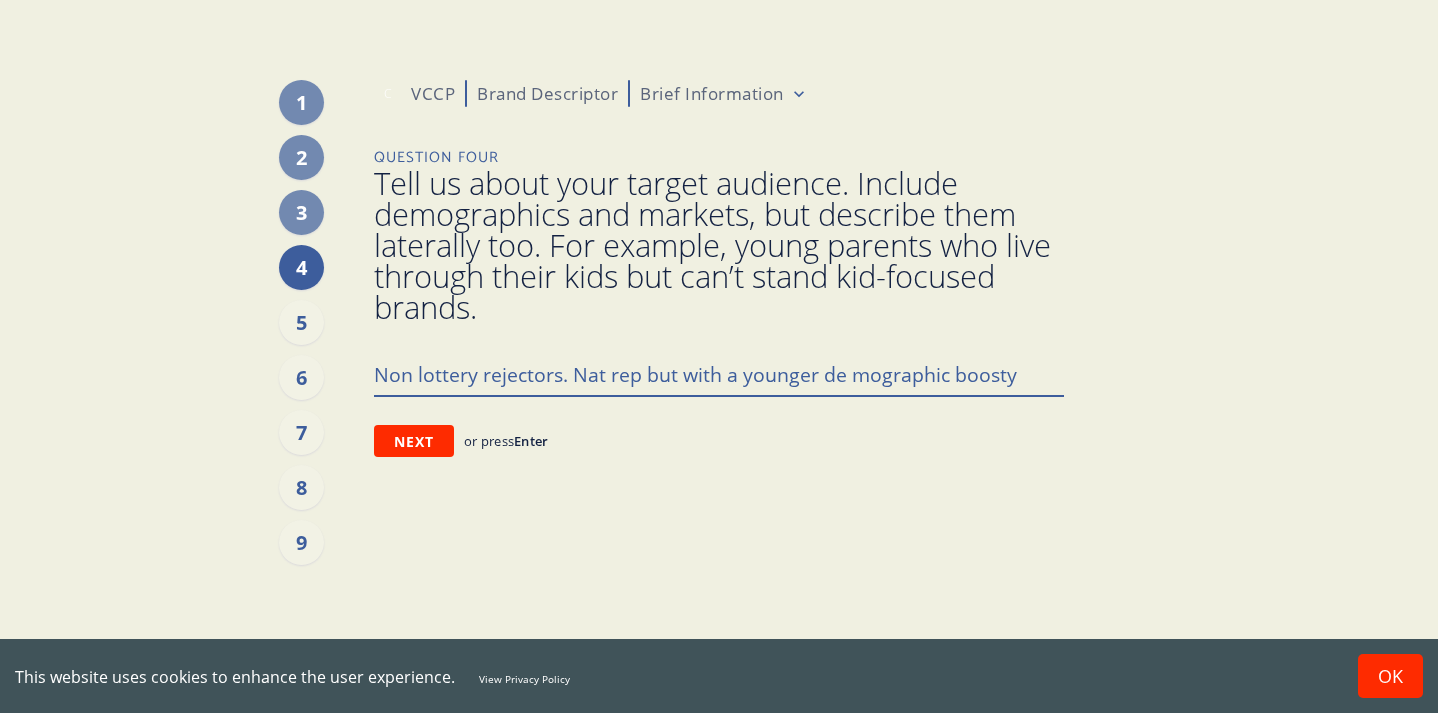 click on "Non lottery rejectors. Nat rep but with a younger de mographic boosty" at bounding box center [719, 374] 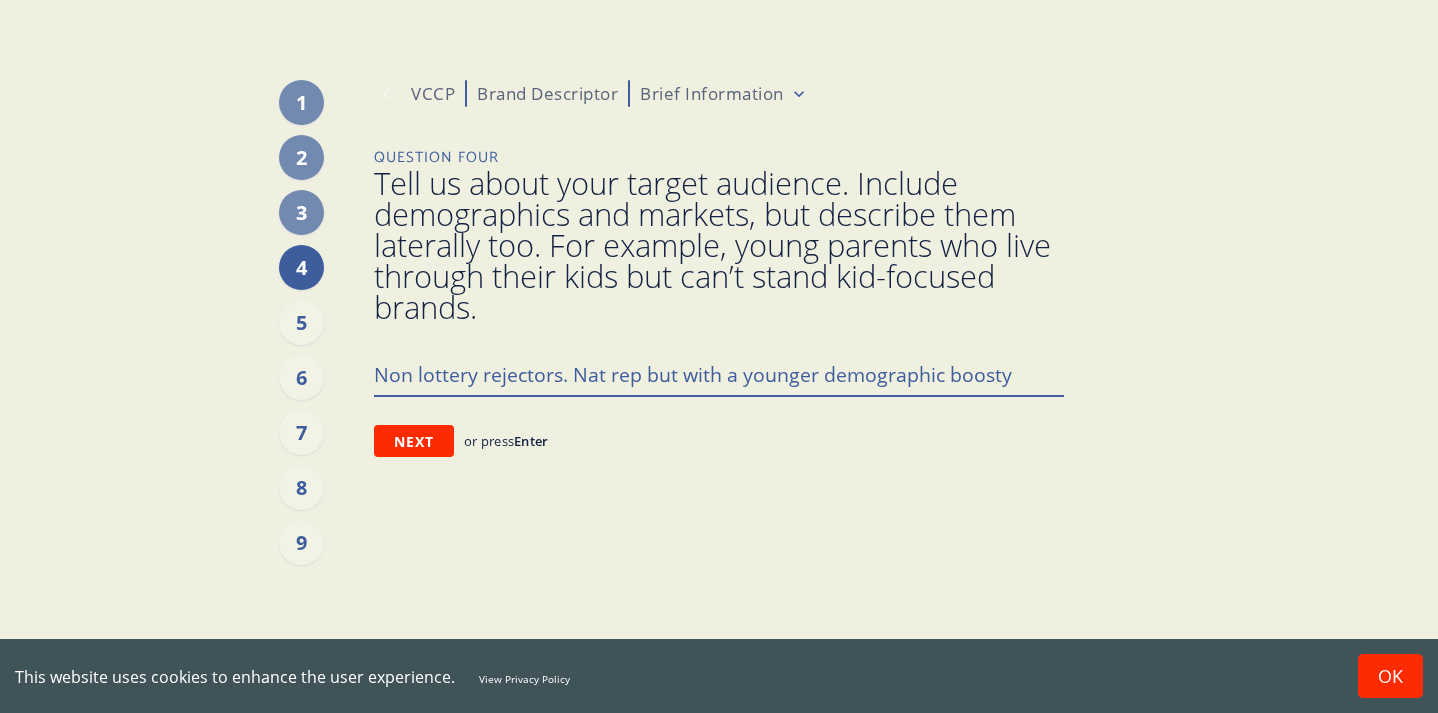 click on "Non lottery rejectors. Nat rep but with a younger demographic boosty" at bounding box center (719, 374) 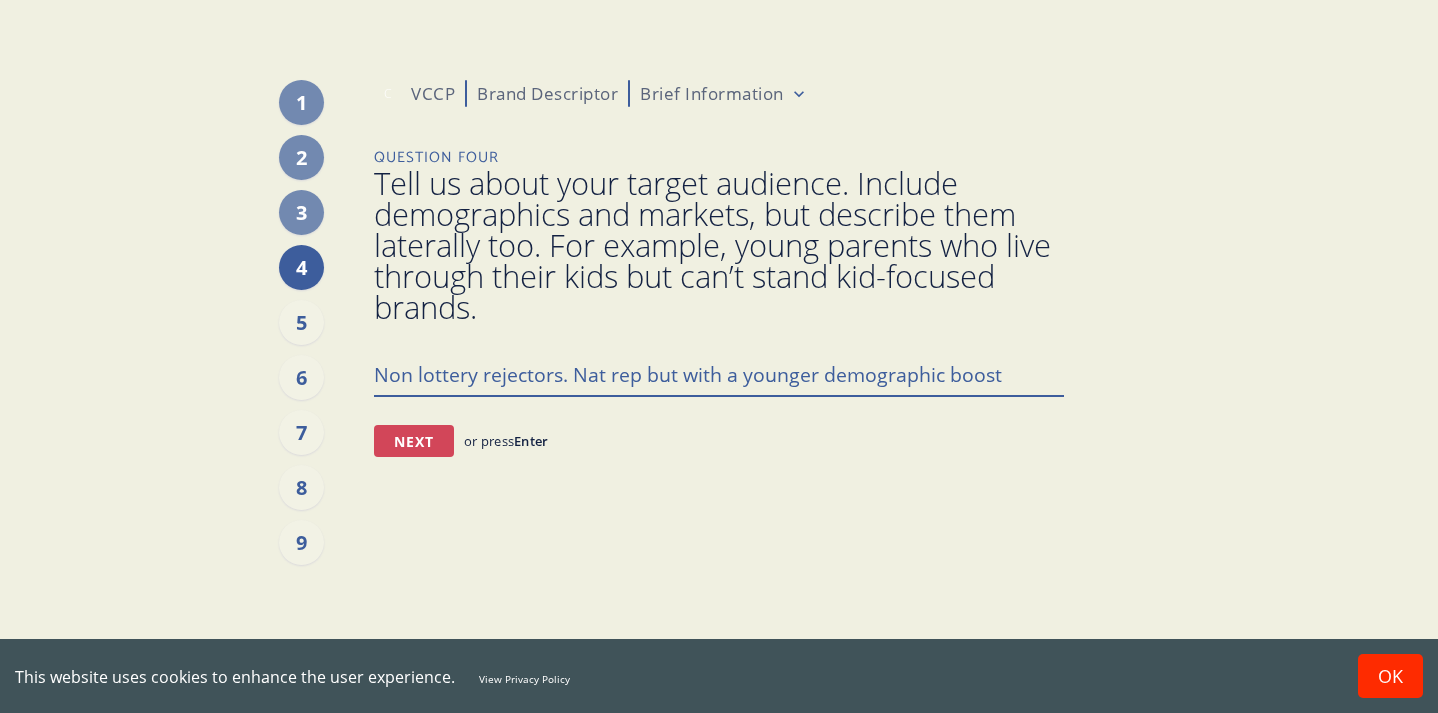 type on "Non lottery rejectors. Nat rep but with a younger demographic boost" 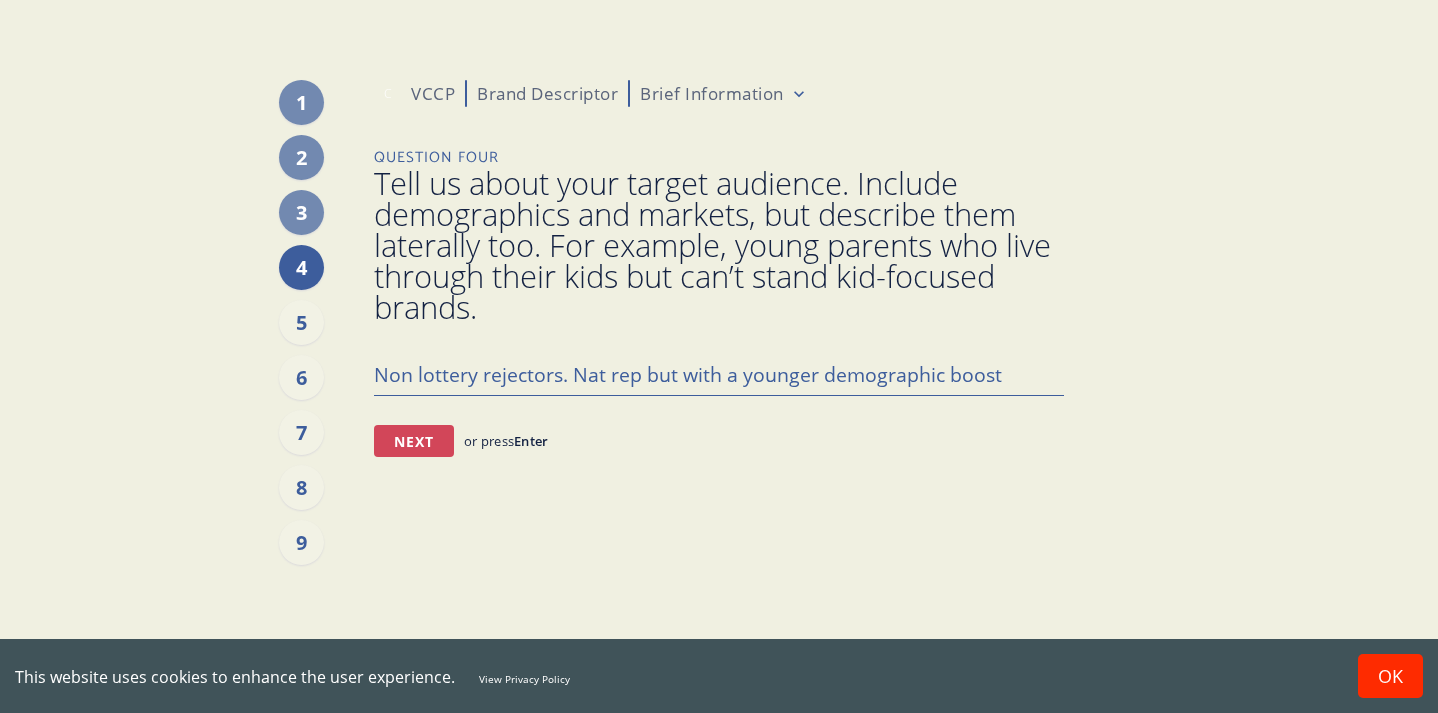 click on "Next" at bounding box center [414, 441] 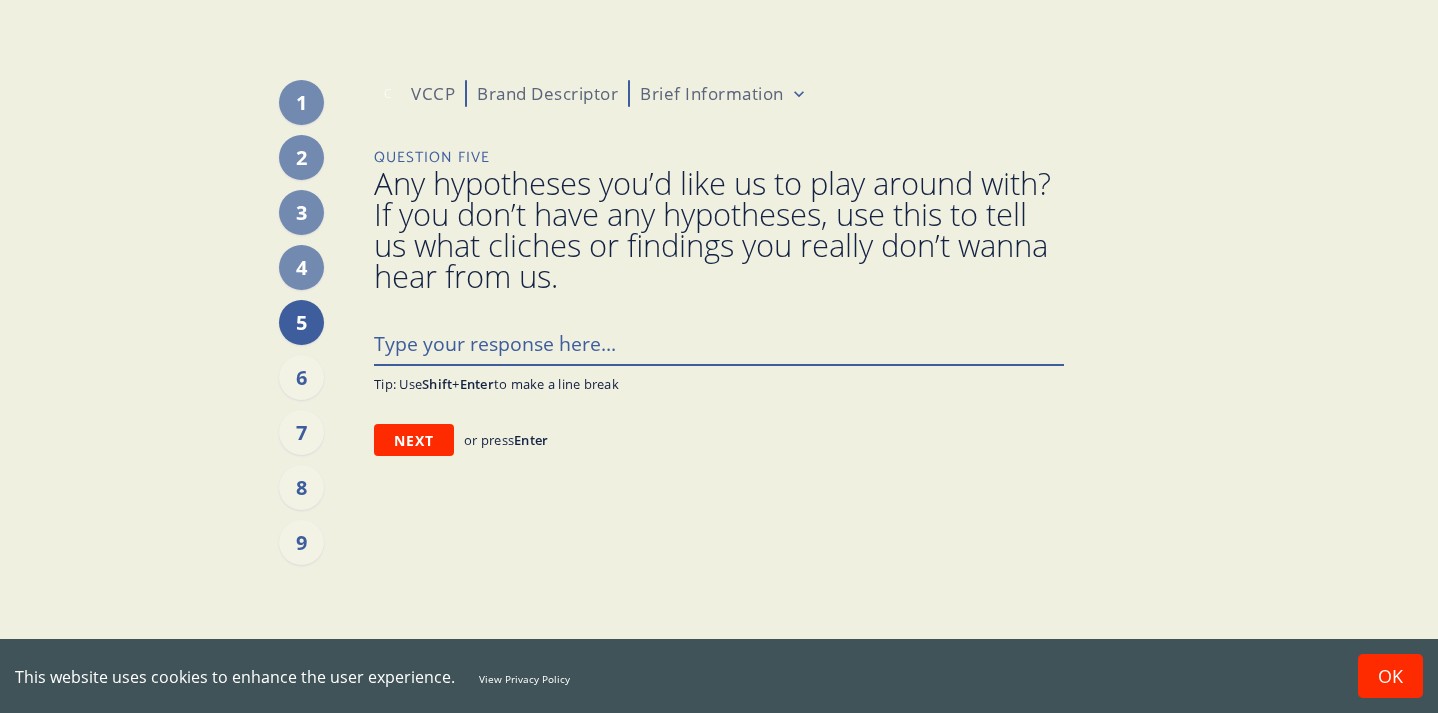 click at bounding box center (719, 343) 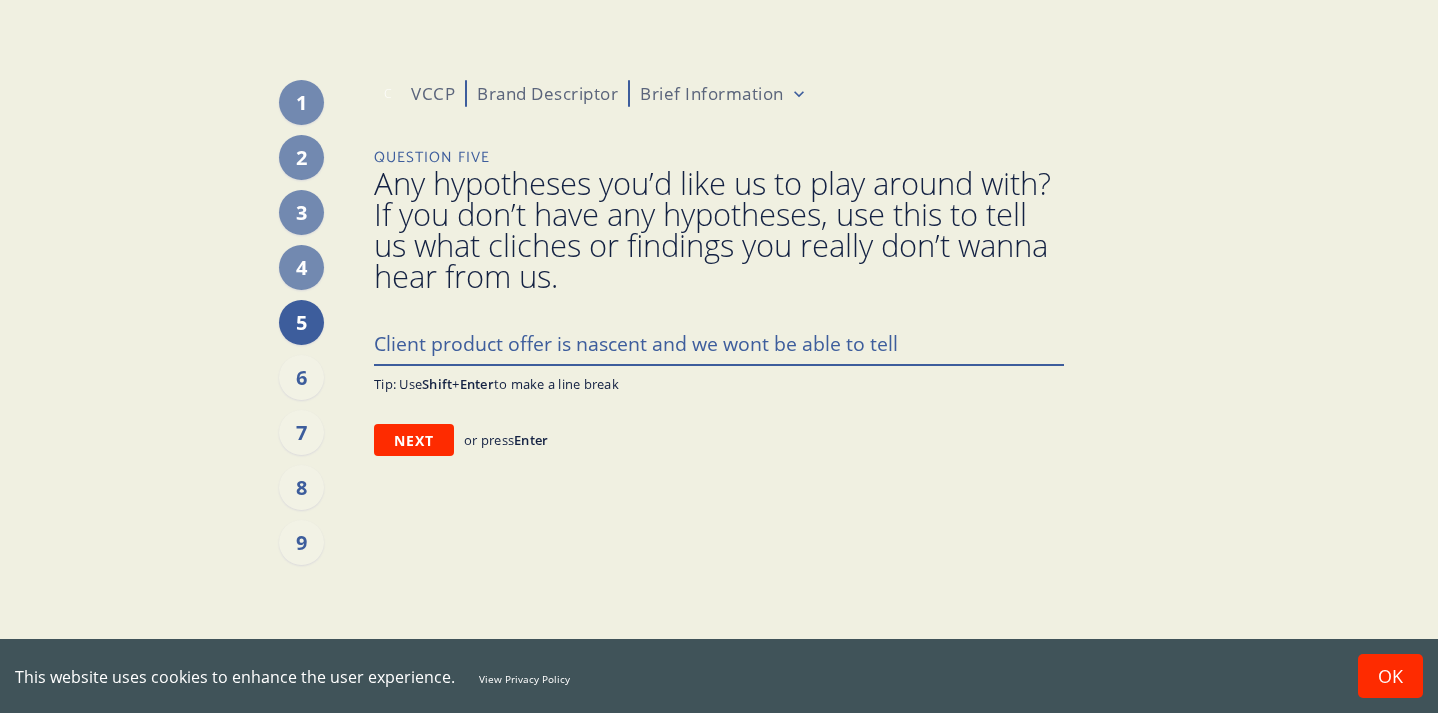 drag, startPoint x: 894, startPoint y: 348, endPoint x: 694, endPoint y: 345, distance: 200.02249 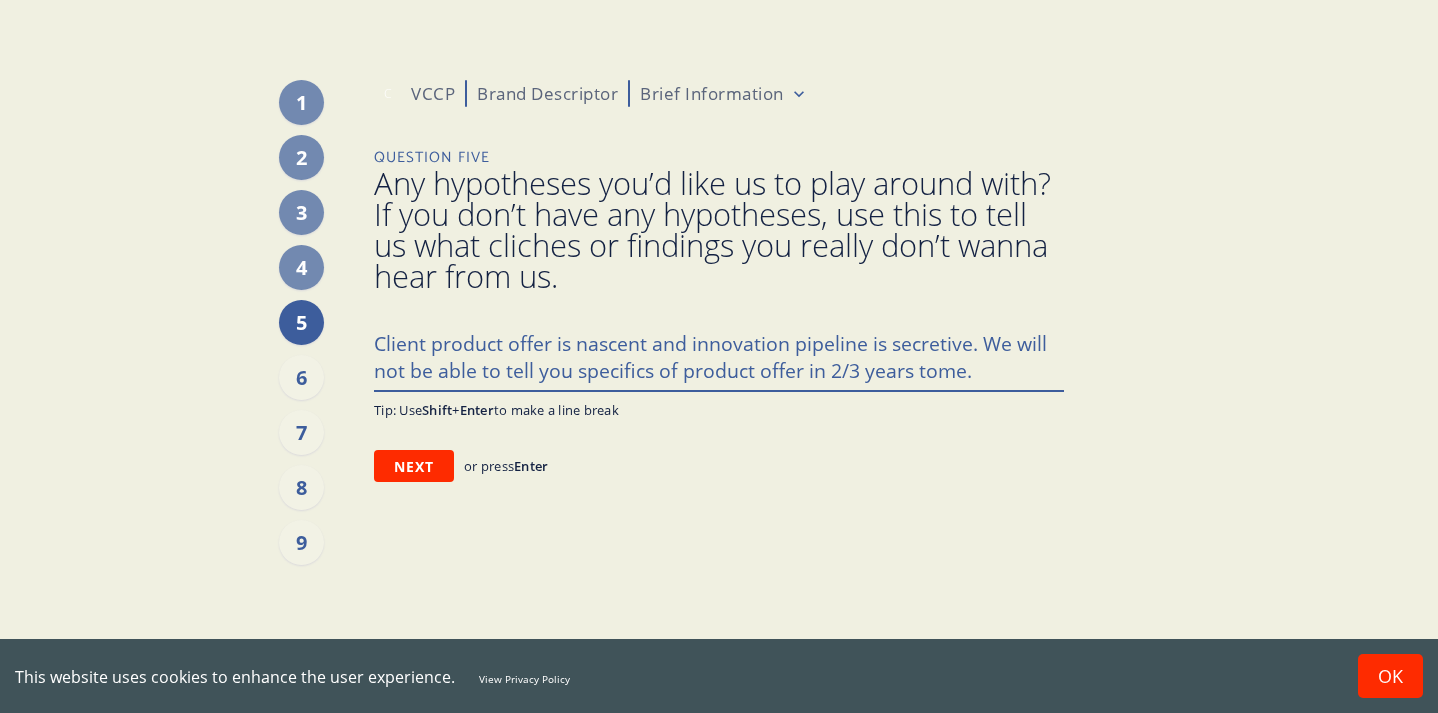 click on "Client product offer is nascent and innovation pipeline is secretive. We will not be able to tell you specifics of product offer in 2/3 years tome." at bounding box center (719, 356) 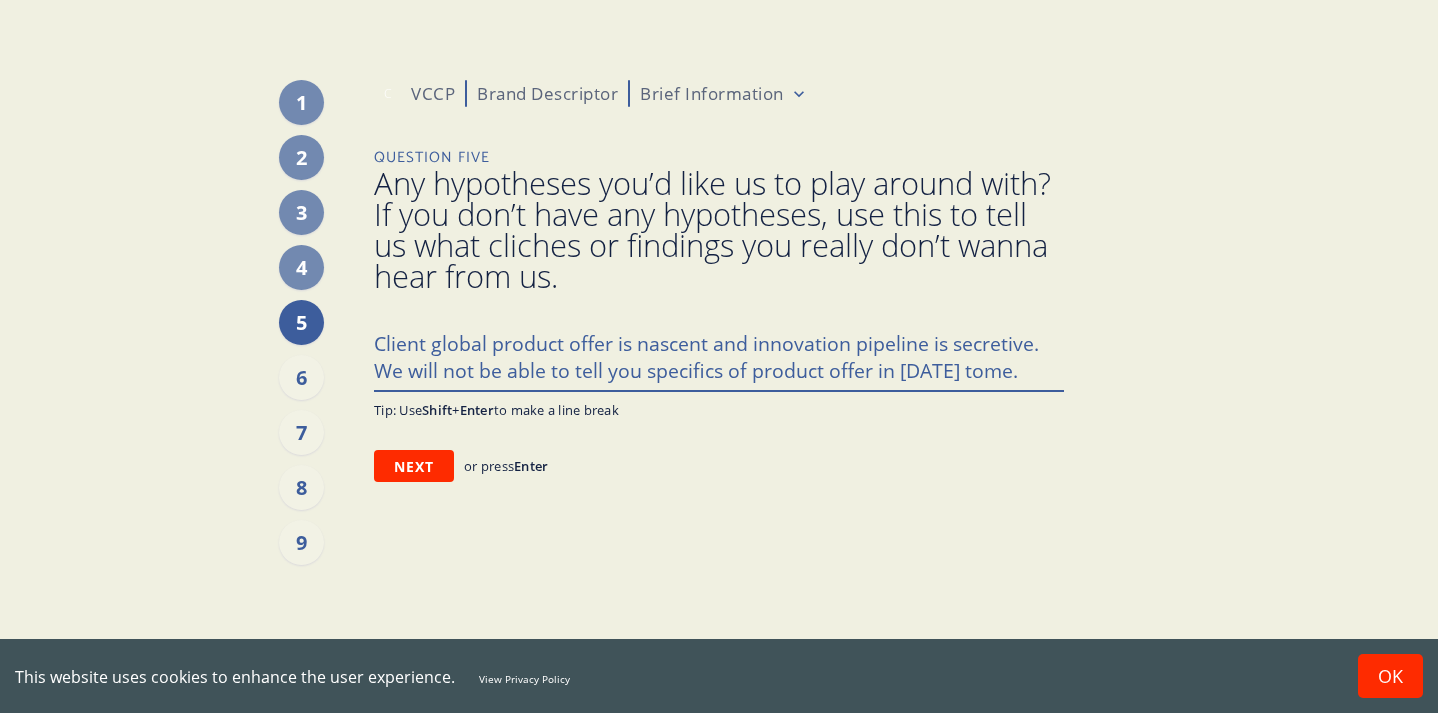 click on "Client global product offer is nascent and innovation pipeline is secretive. We will not be able to tell you specifics of product offer in [DATE] tome." at bounding box center (719, 356) 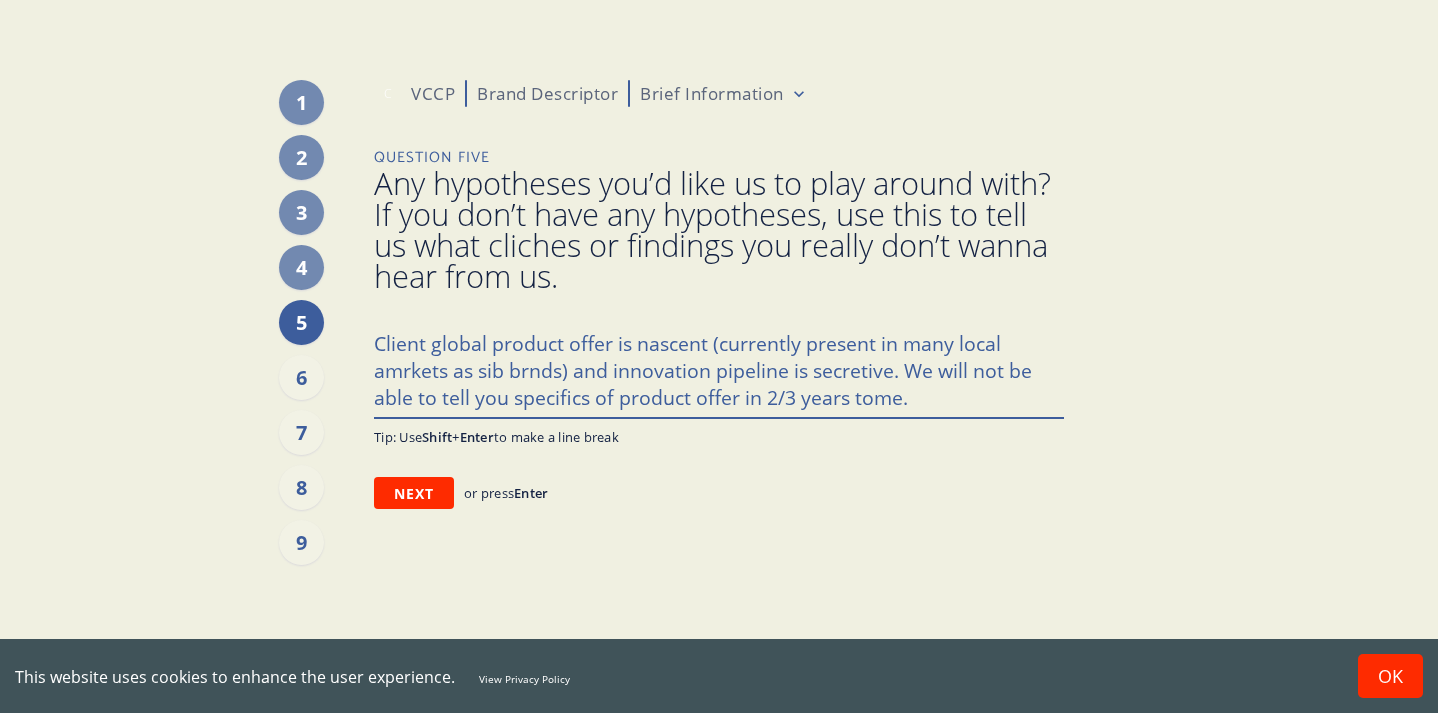 drag, startPoint x: 451, startPoint y: 369, endPoint x: 326, endPoint y: 369, distance: 125 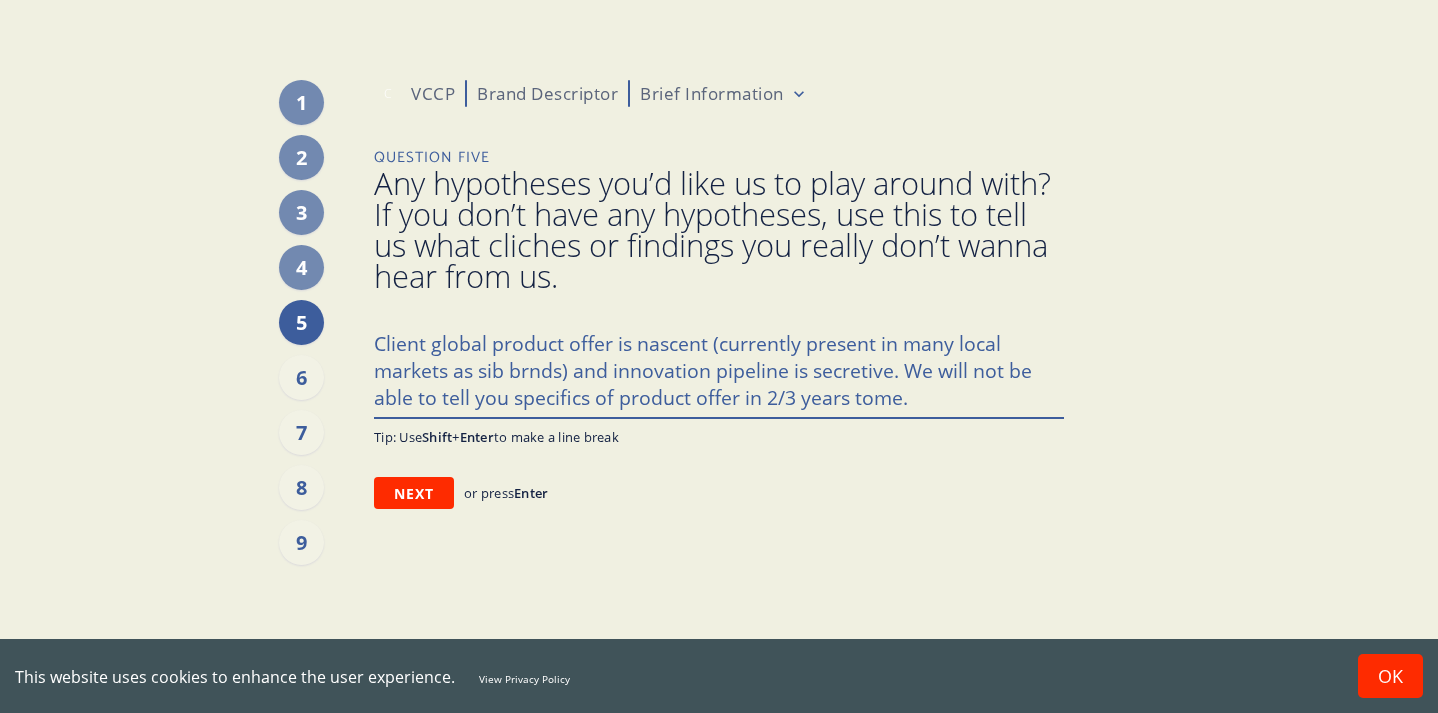 drag, startPoint x: 560, startPoint y: 369, endPoint x: 485, endPoint y: 377, distance: 75.42546 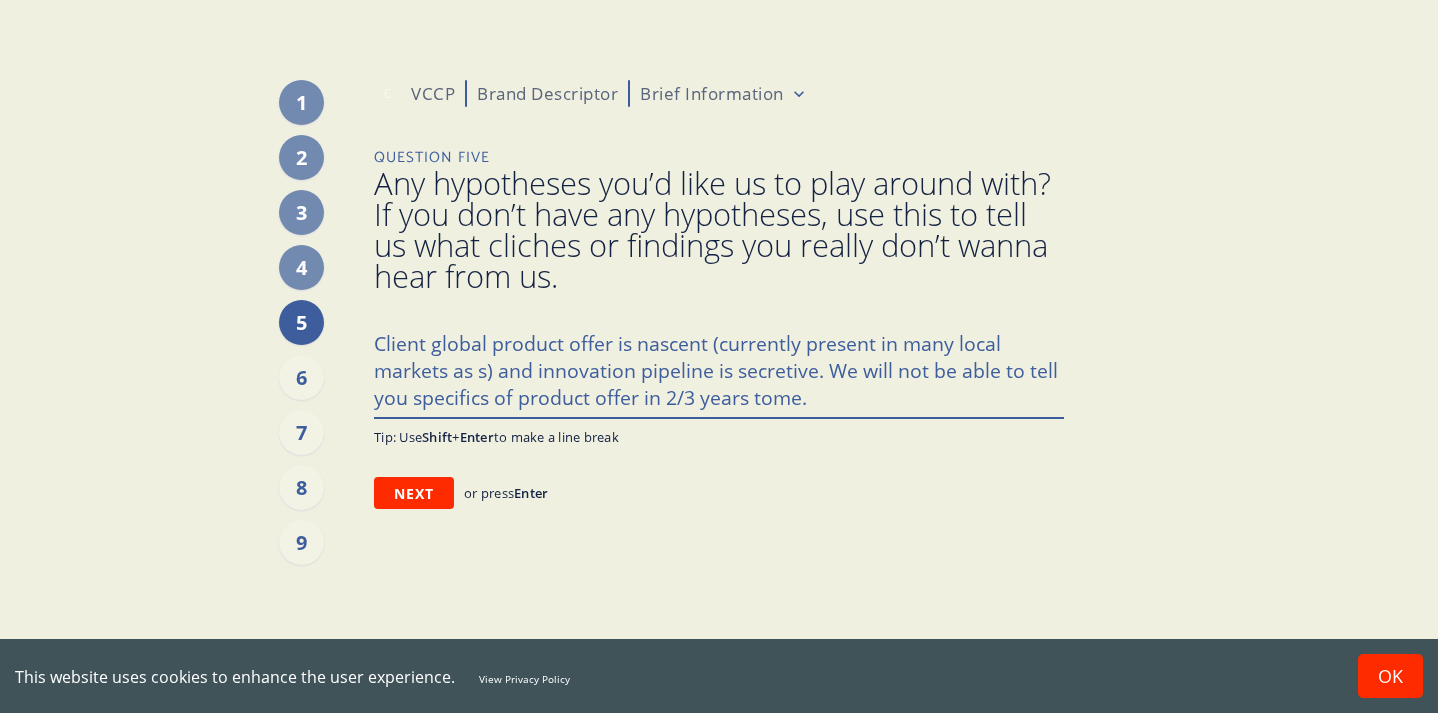 drag, startPoint x: 872, startPoint y: 341, endPoint x: 804, endPoint y: 340, distance: 68.007355 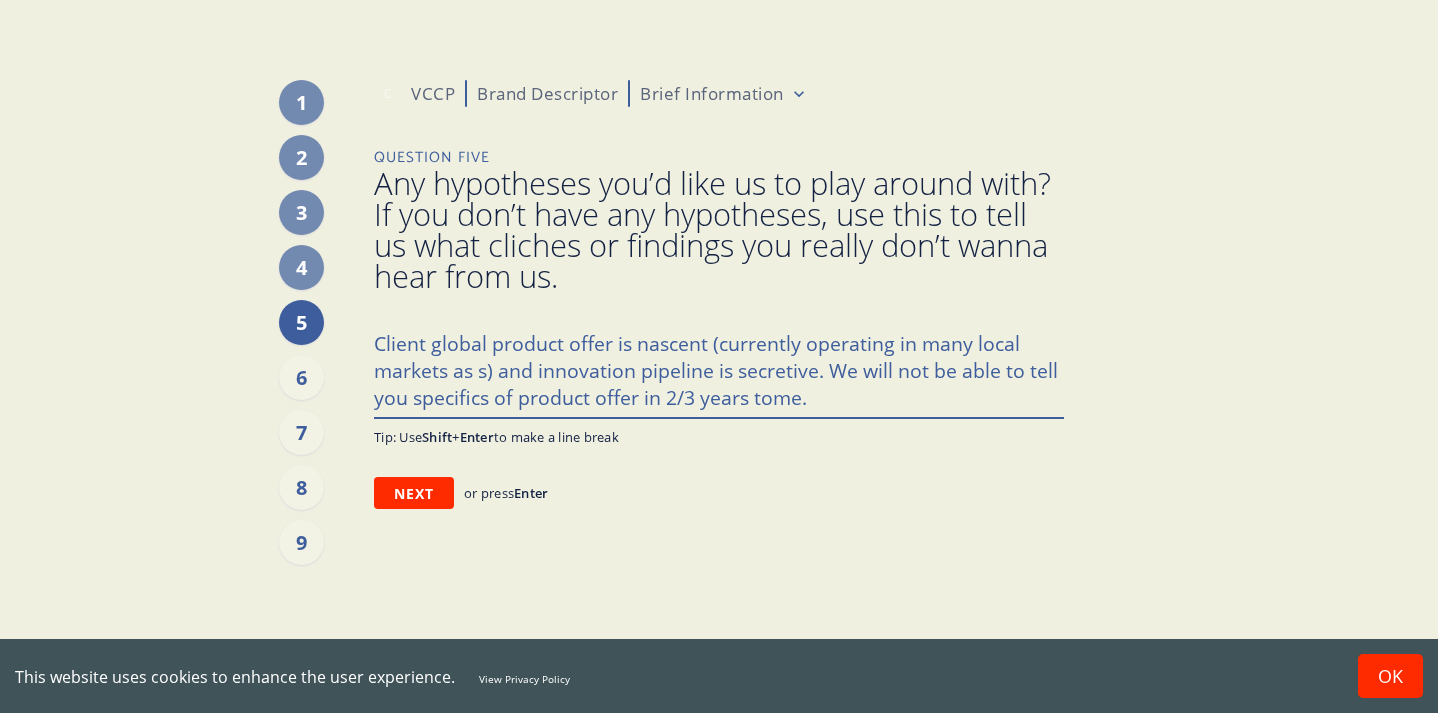 click on "Client global product offer is nascent (currently operating in many local markets as s) and innovation pipeline is secretive. We will not be able to tell you specifics of product offer in 2/3 years tome." at bounding box center [719, 369] 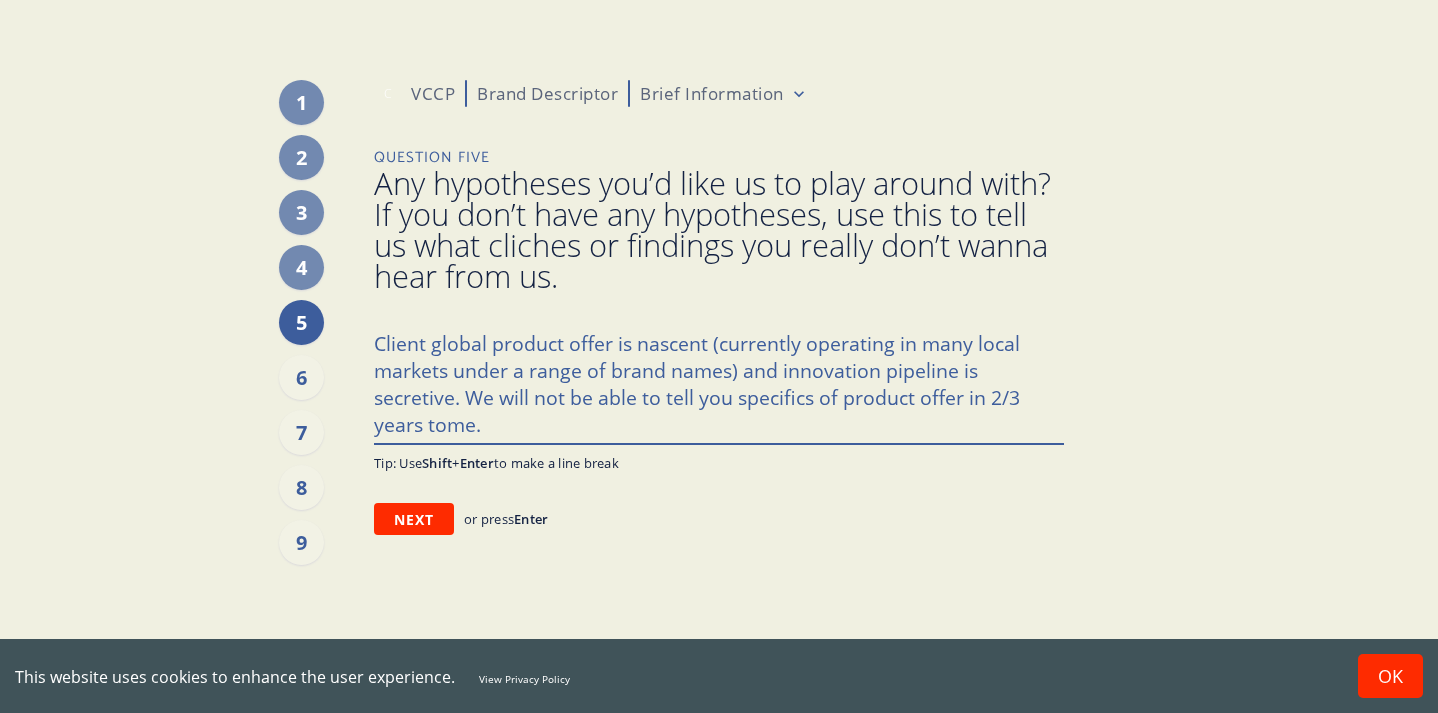 click on "Client global product offer is nascent (currently operating in many local markets under a range of brand names) and innovation pipeline is secretive. We will not be able to tell you specifics of product offer in 2/3 years tome." at bounding box center (719, 382) 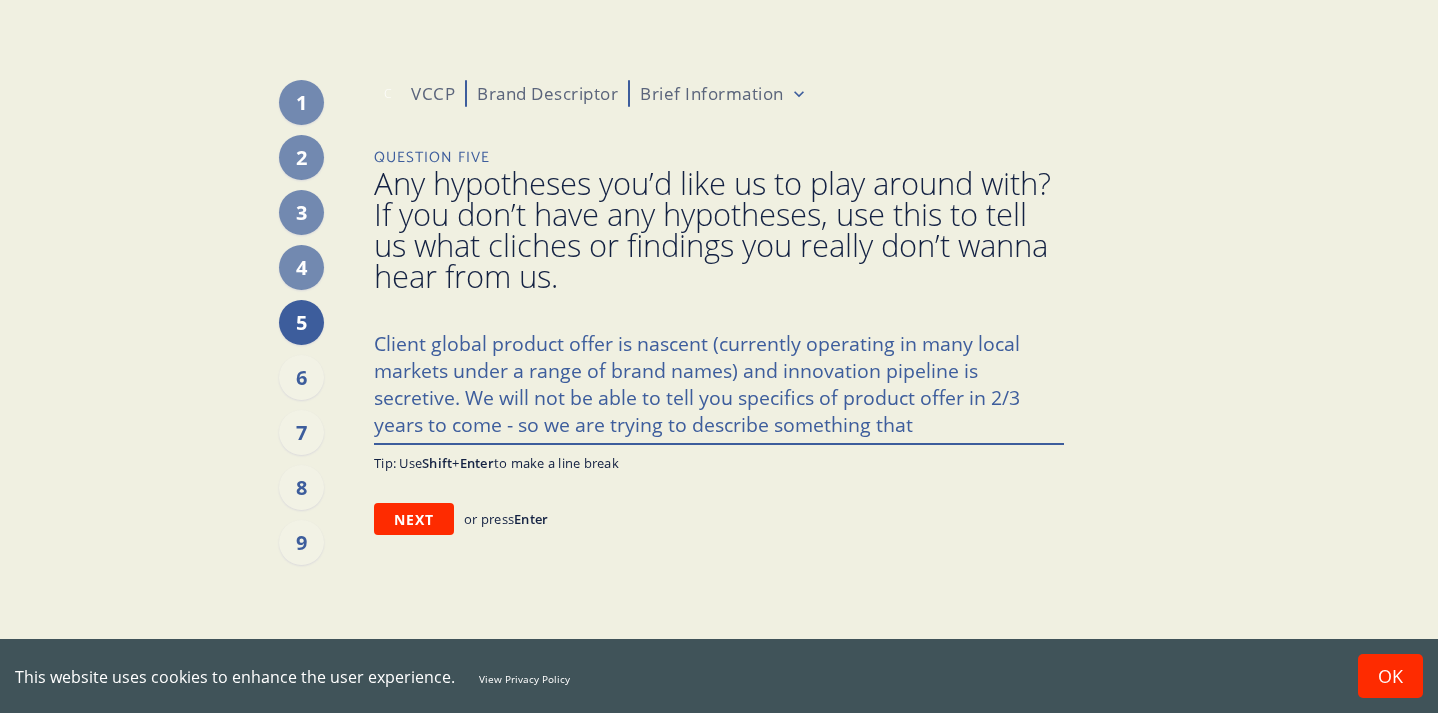 drag, startPoint x: 502, startPoint y: 396, endPoint x: 741, endPoint y: 400, distance: 239.03348 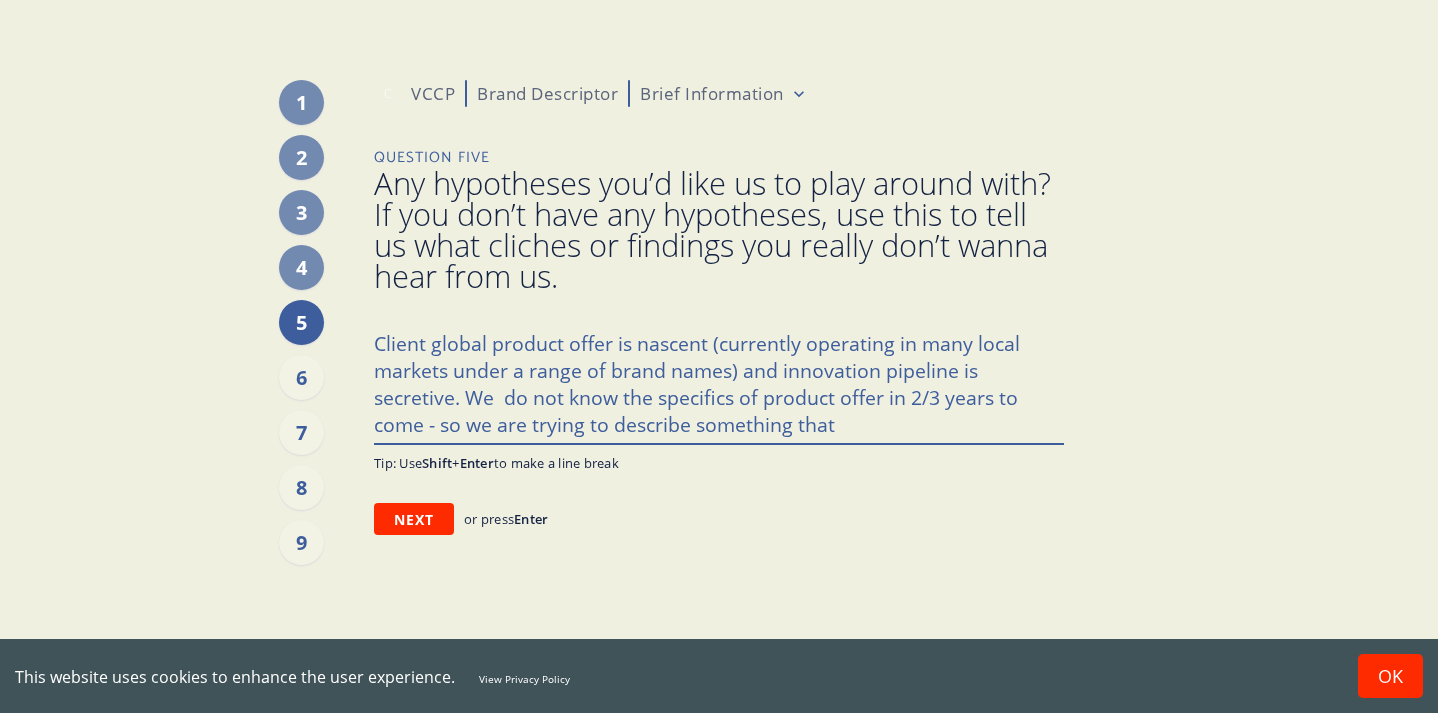 click on "Client global product offer is nascent (currently operating in many local markets under a range of brand names) and innovation pipeline is secretive. We  do not know the specifics of product offer in 2/3 years to come - so we are trying to describe something that" at bounding box center (719, 382) 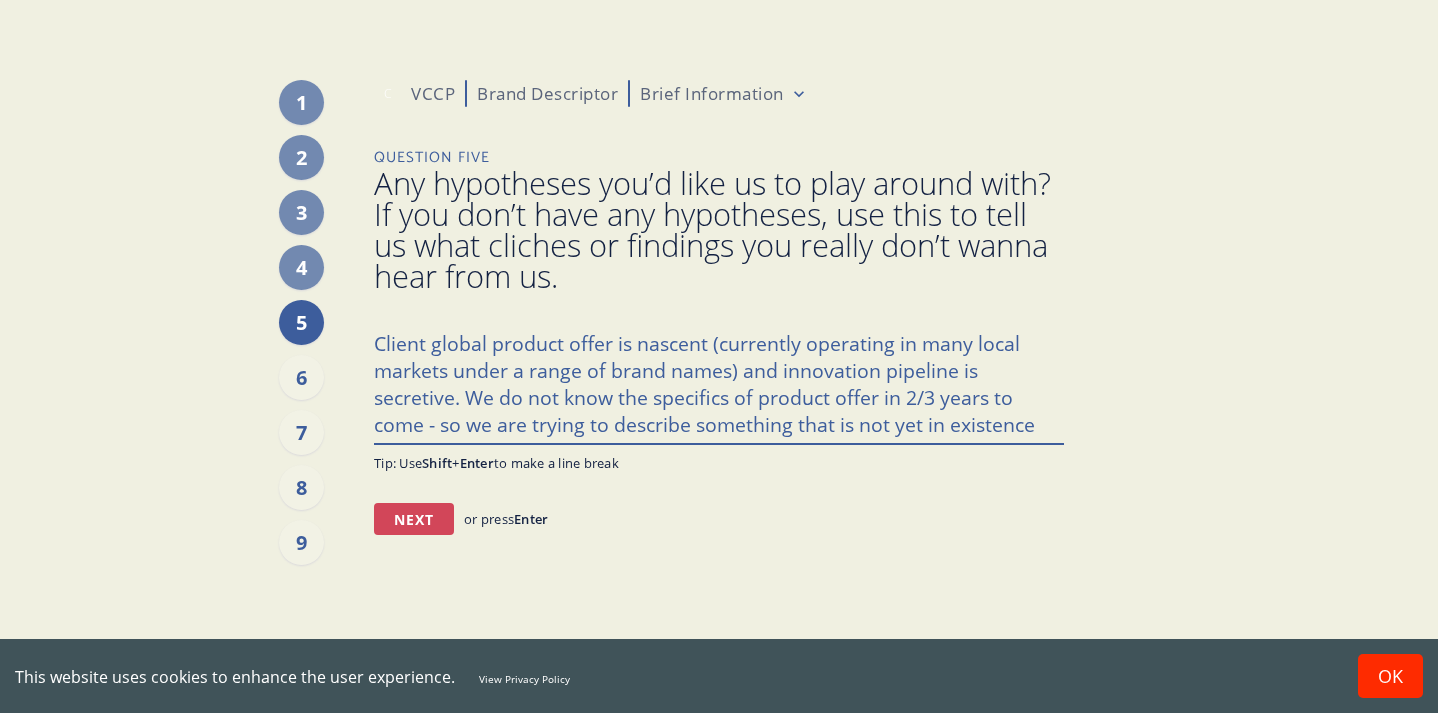 type on "Client global product offer is nascent (currently operating in many local markets under a range of brand names) and innovation pipeline is secretive. We do not know the specifics of product offer in 2/3 years to come - so we are trying to describe something that is not yet in existence" 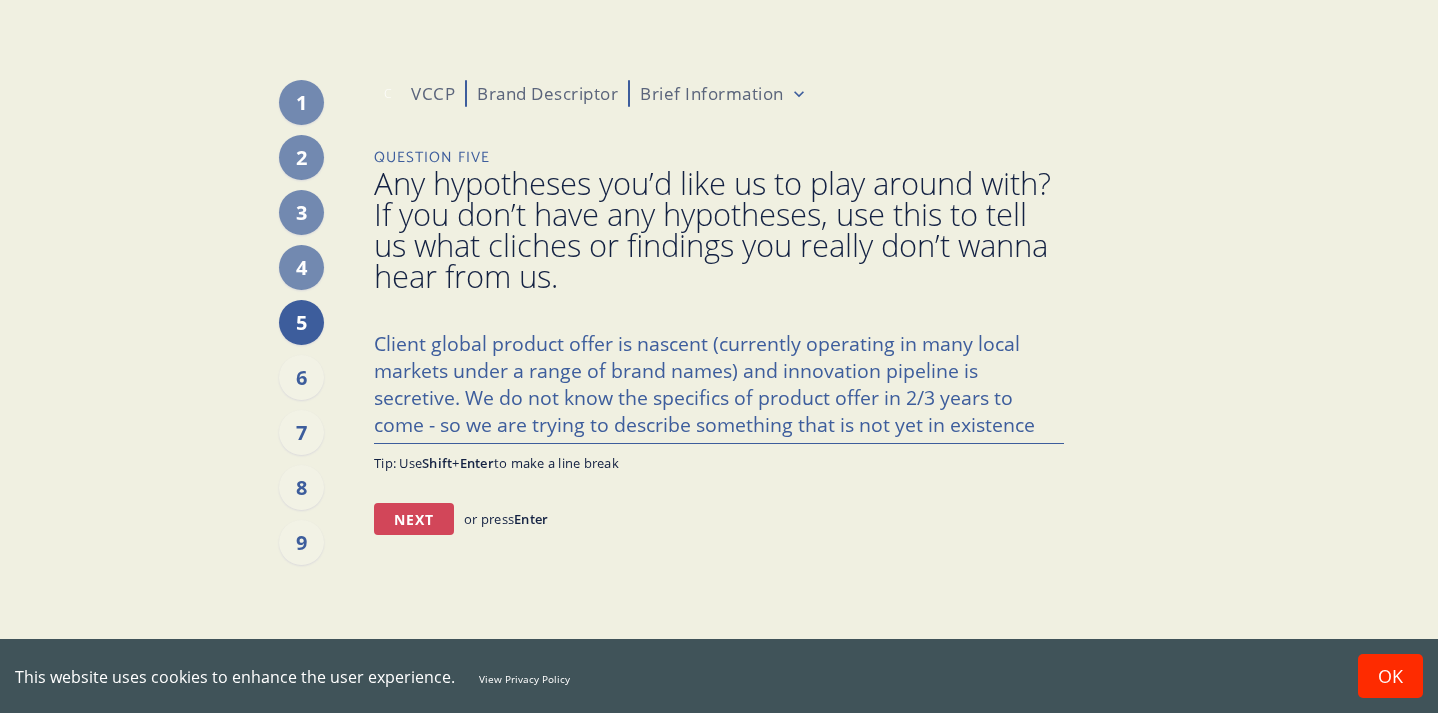 click on "Next" at bounding box center [414, 519] 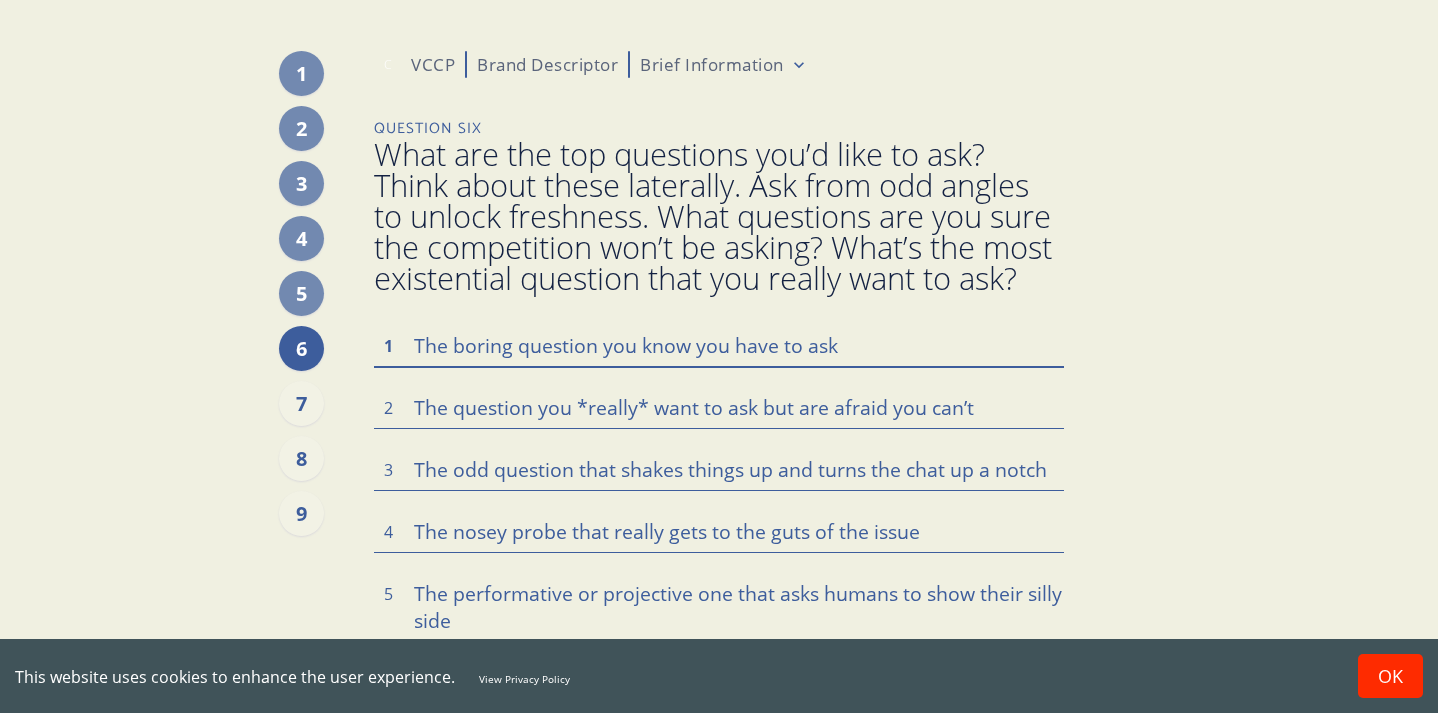 scroll, scrollTop: 98, scrollLeft: 0, axis: vertical 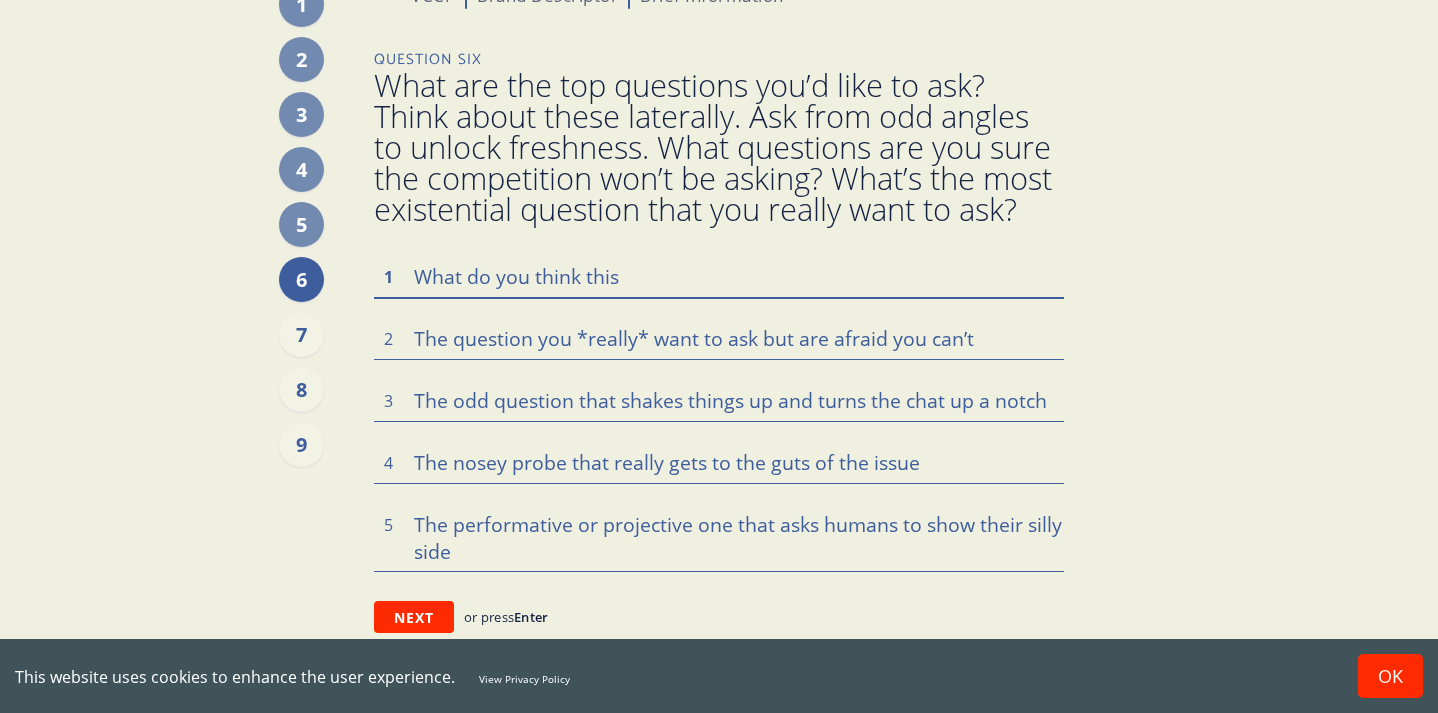 click on "What do you think this" at bounding box center [719, 276] 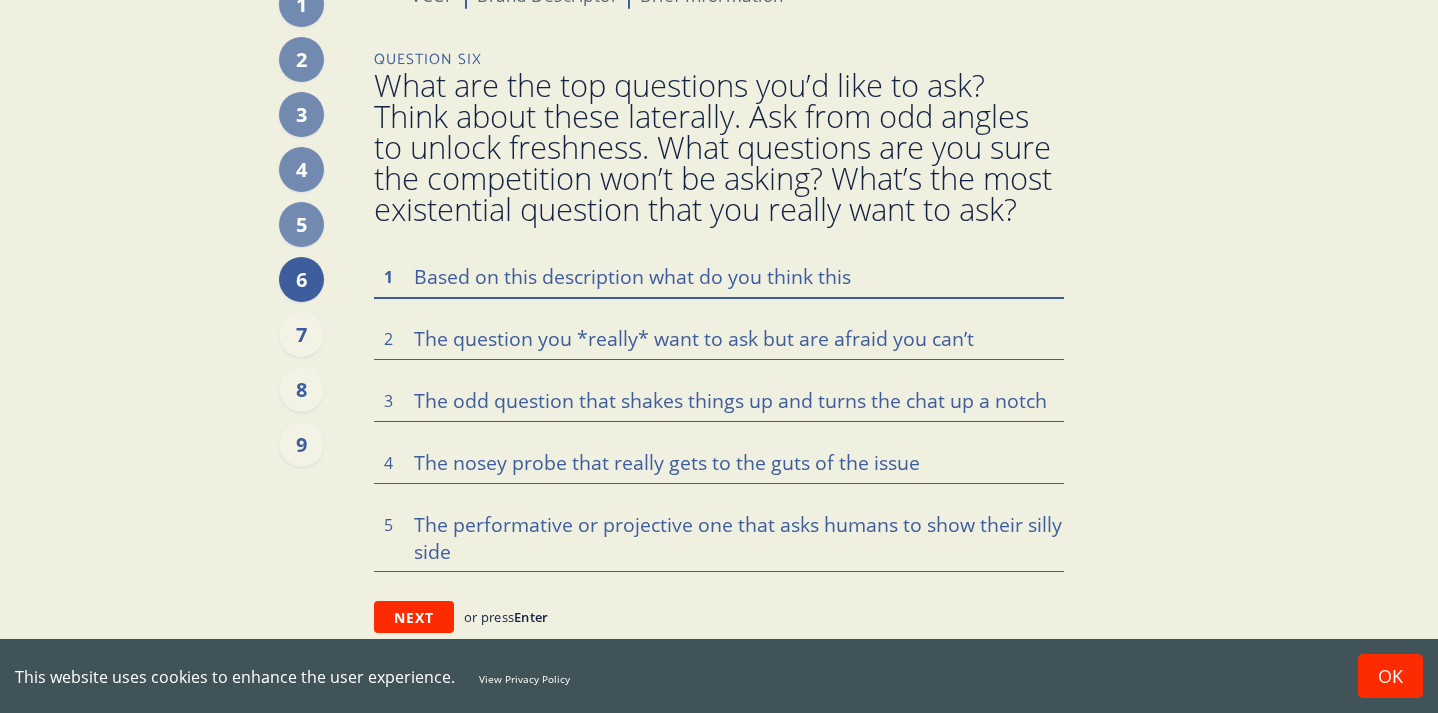 click on "Based on this description what do you think this" at bounding box center (719, 276) 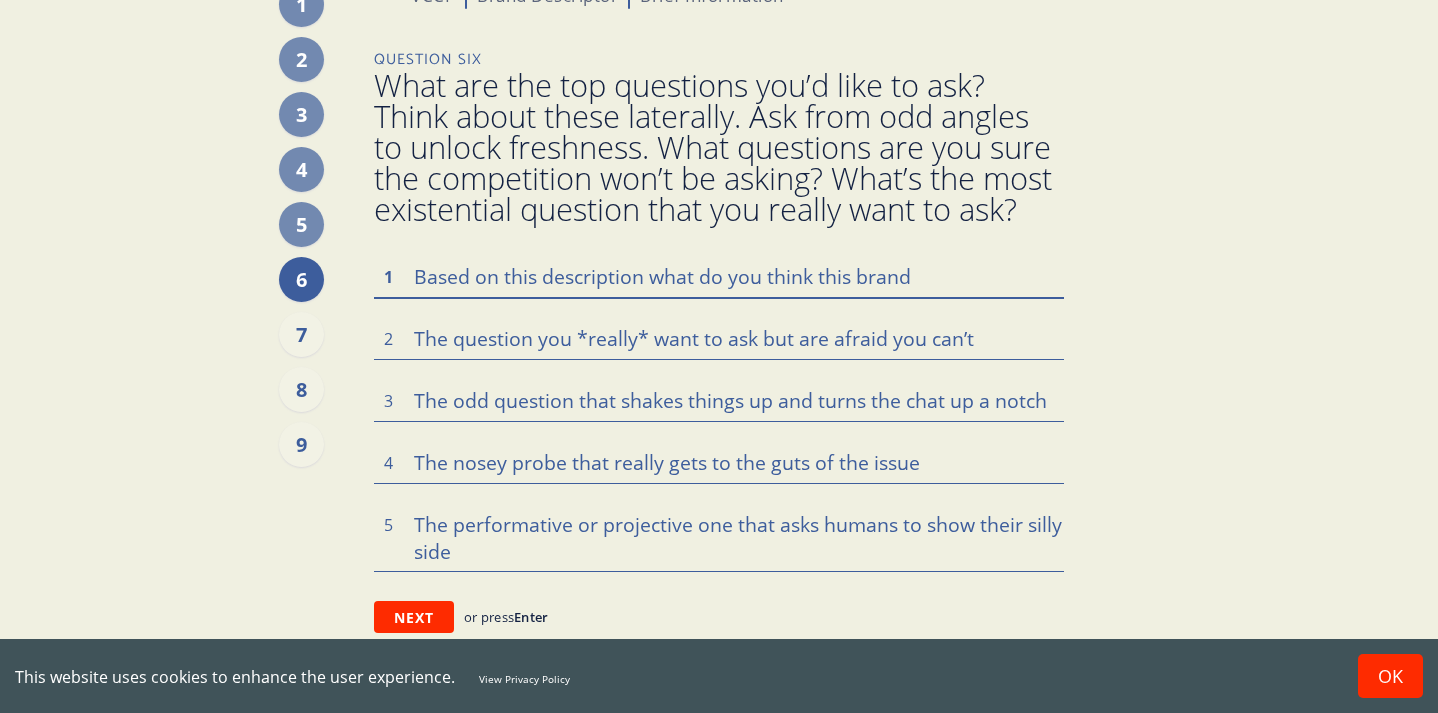 drag, startPoint x: 945, startPoint y: 280, endPoint x: 700, endPoint y: 279, distance: 245.00204 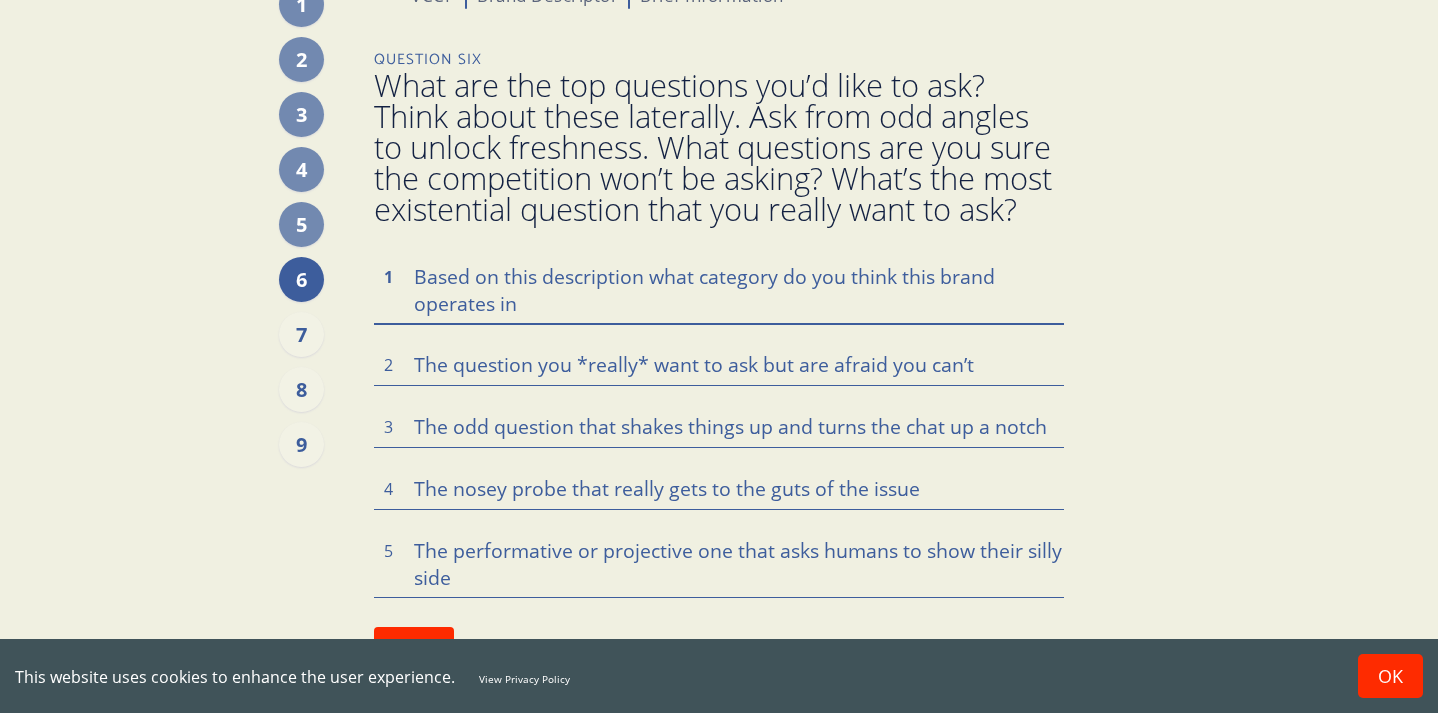 type on "Based on this description what category do you think this brand operates in" 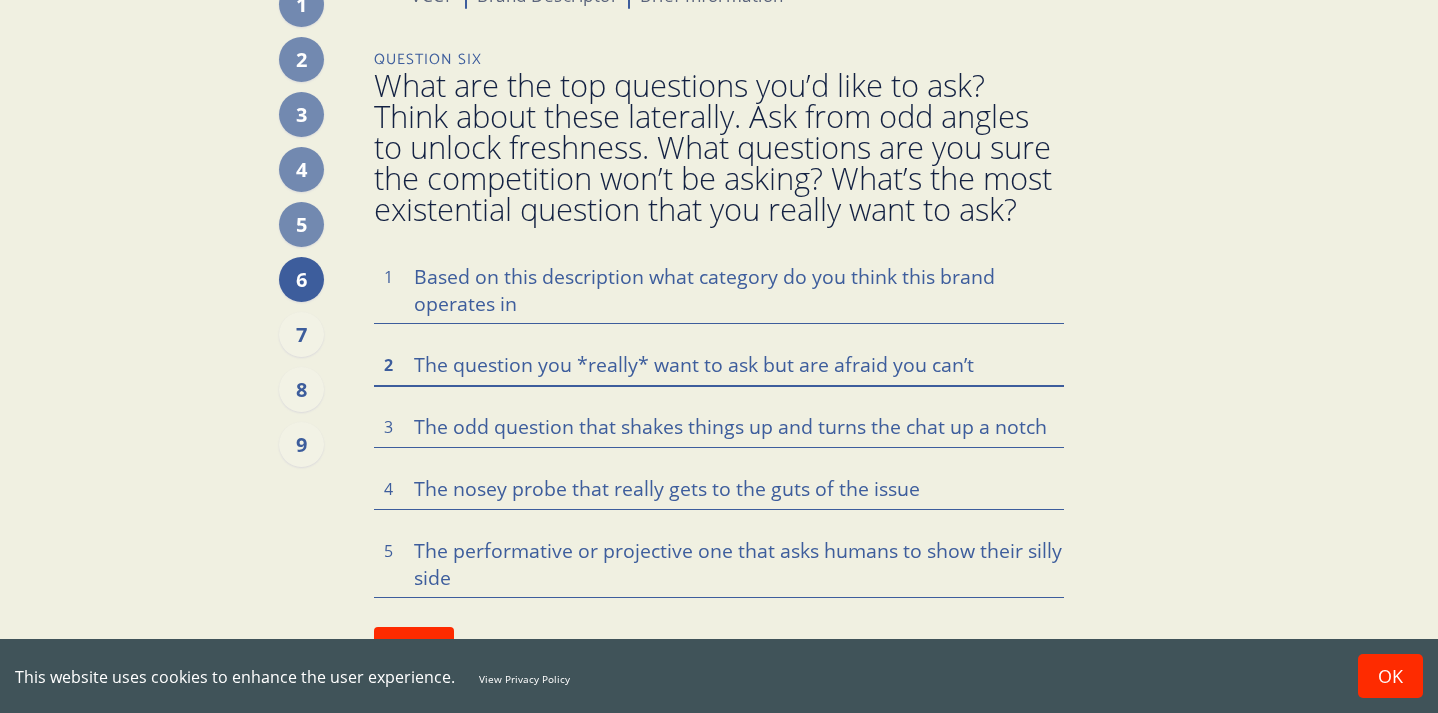 drag, startPoint x: 975, startPoint y: 359, endPoint x: 334, endPoint y: 359, distance: 641 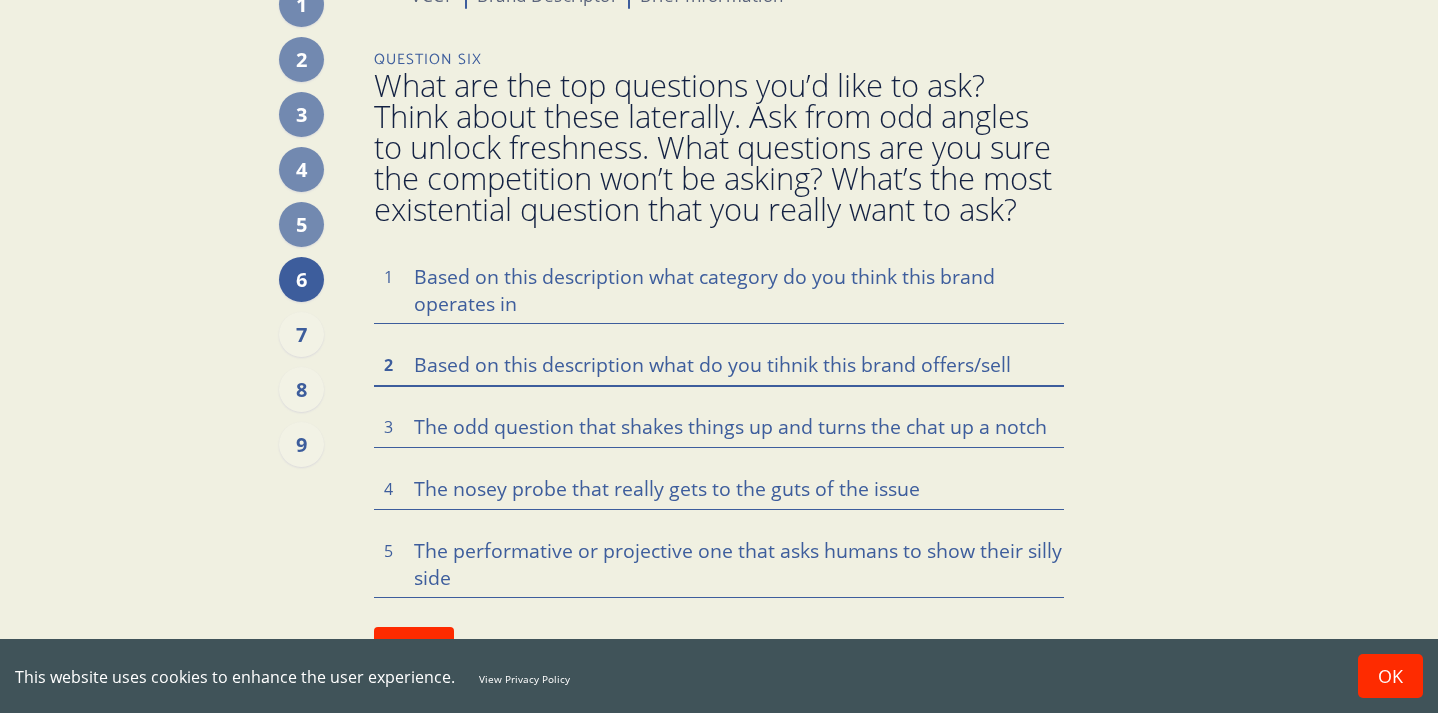 click on "Based on this description what do you tihnik this brand offers/sell" at bounding box center (719, 289) 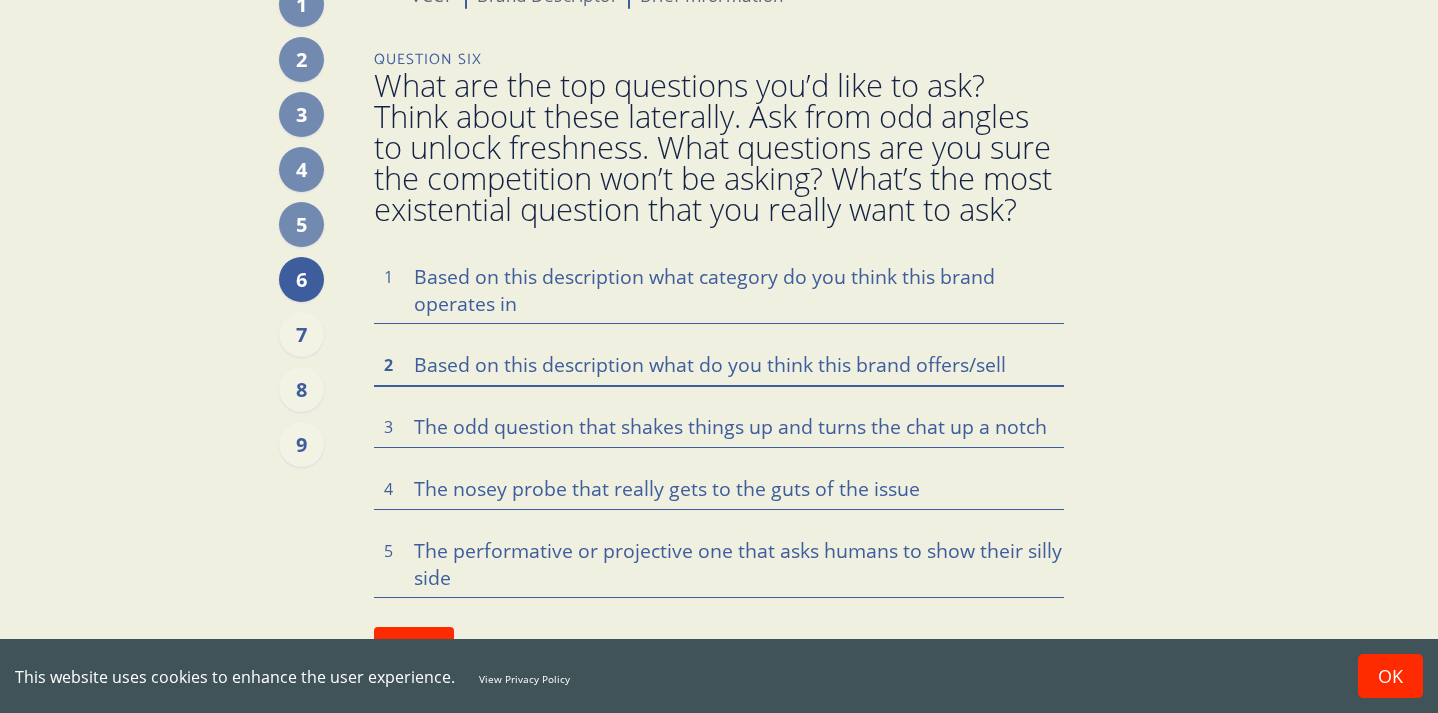 type on "Based on this description what do you think this brand offers/sell" 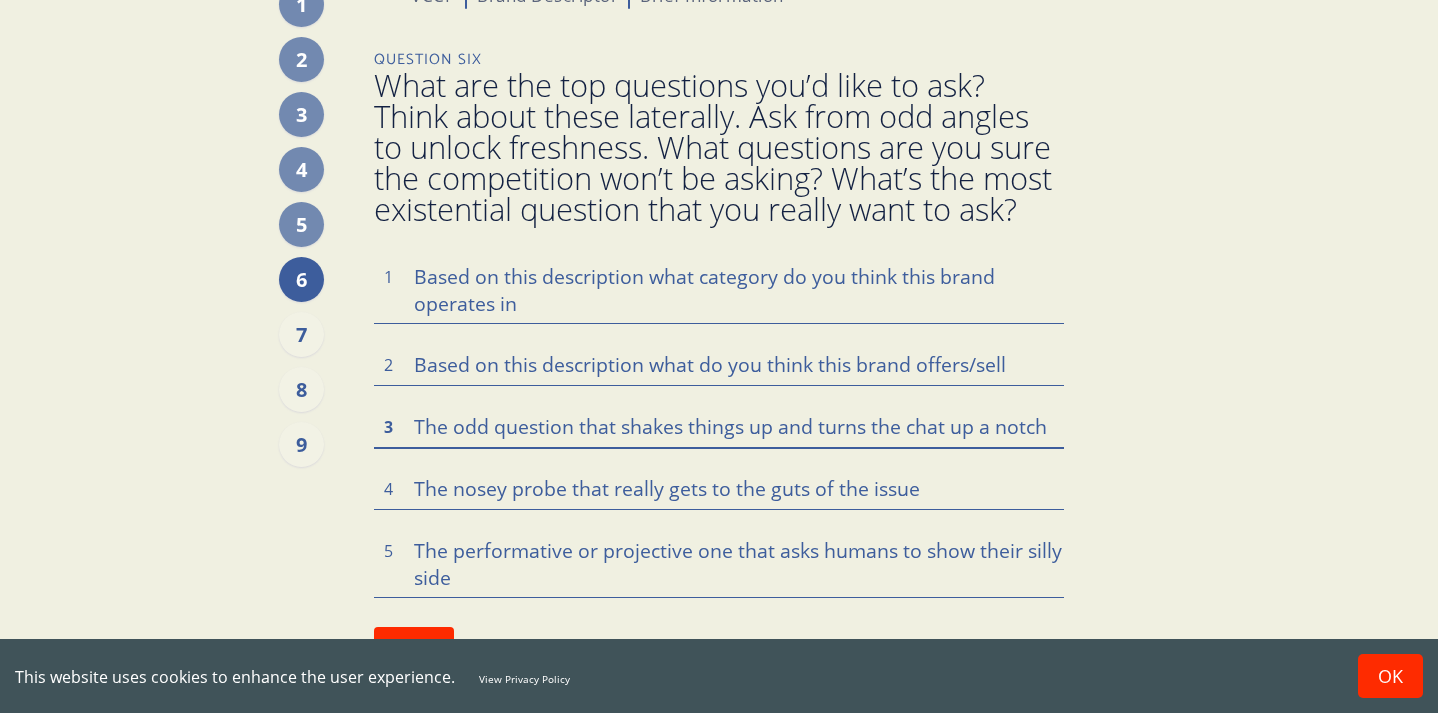 click at bounding box center (719, 289) 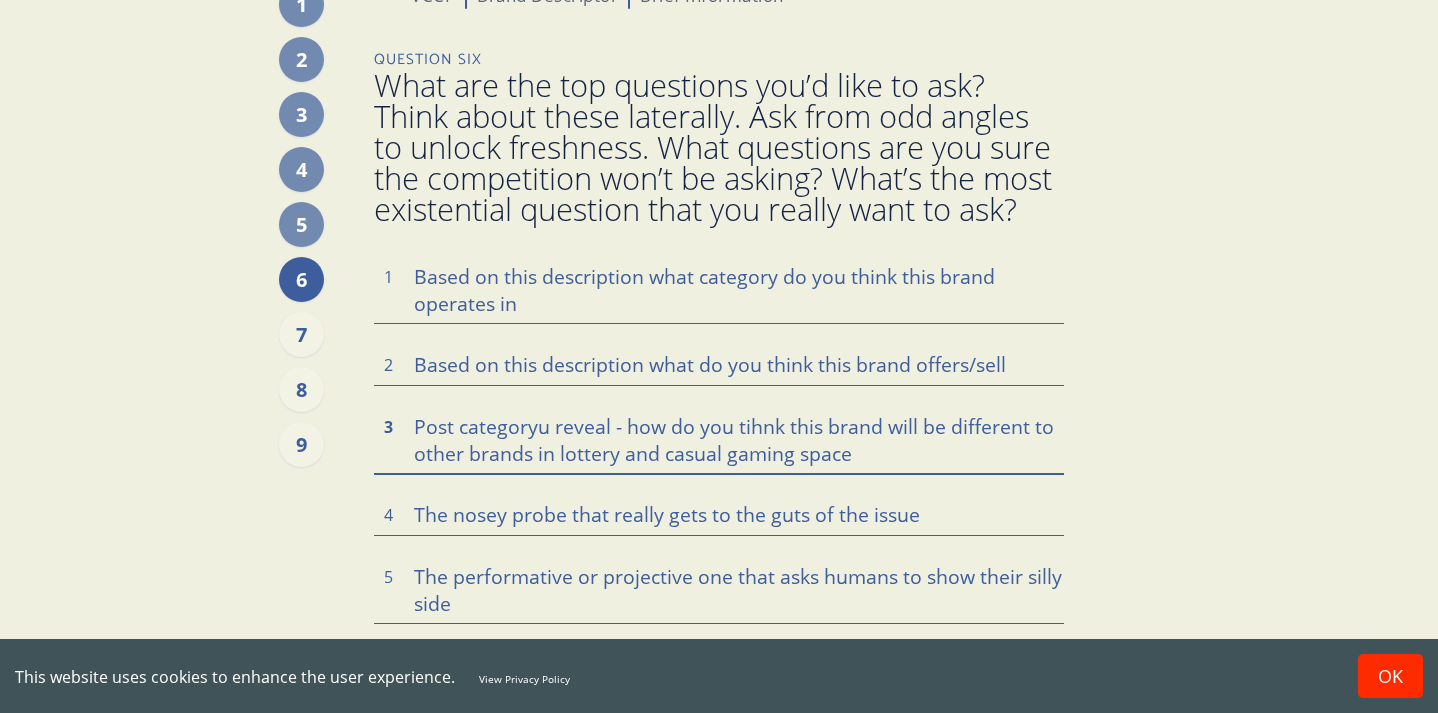 click on "Post categoryu reveal - how do you tihnk this brand will be different to other brands in lottery and casual gaming space" at bounding box center (719, 289) 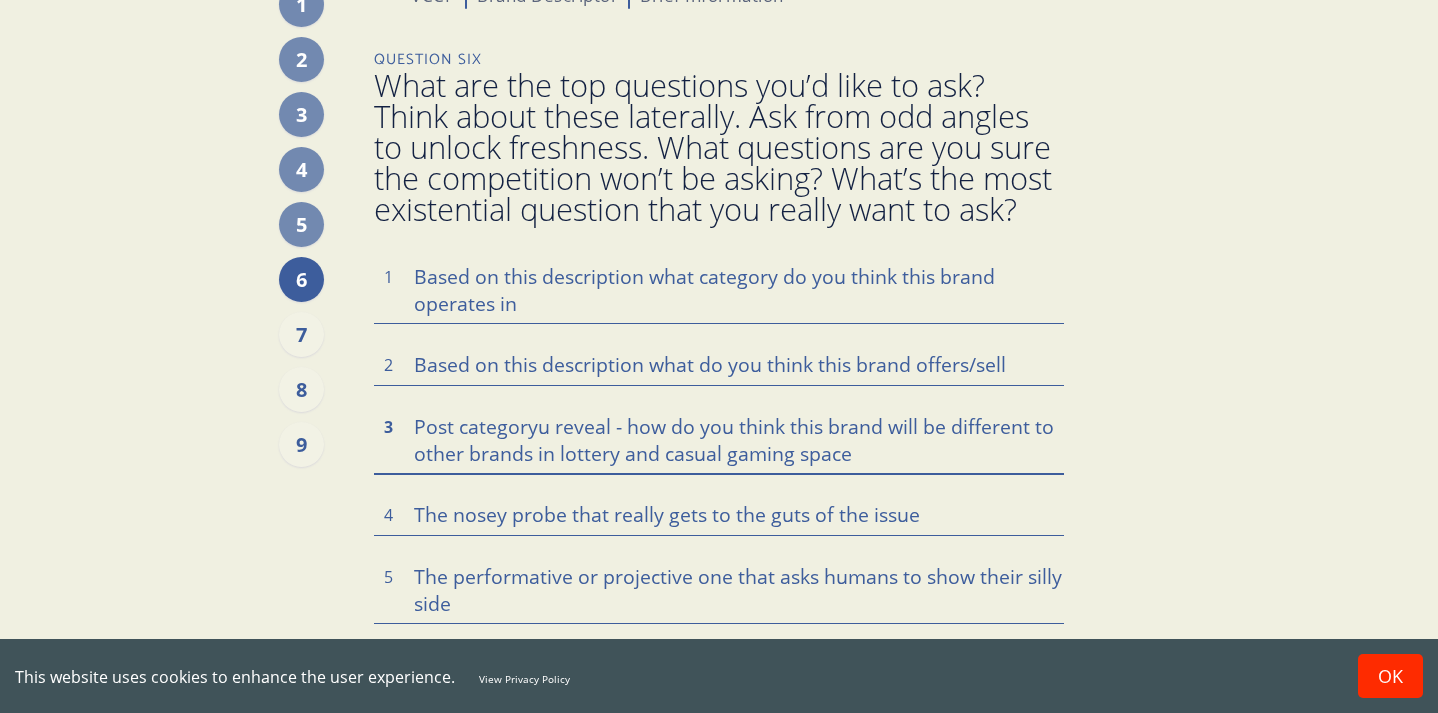 click on "Post categoryu reveal - how do you think this brand will be different to other brands in lottery and casual gaming space" at bounding box center [719, 289] 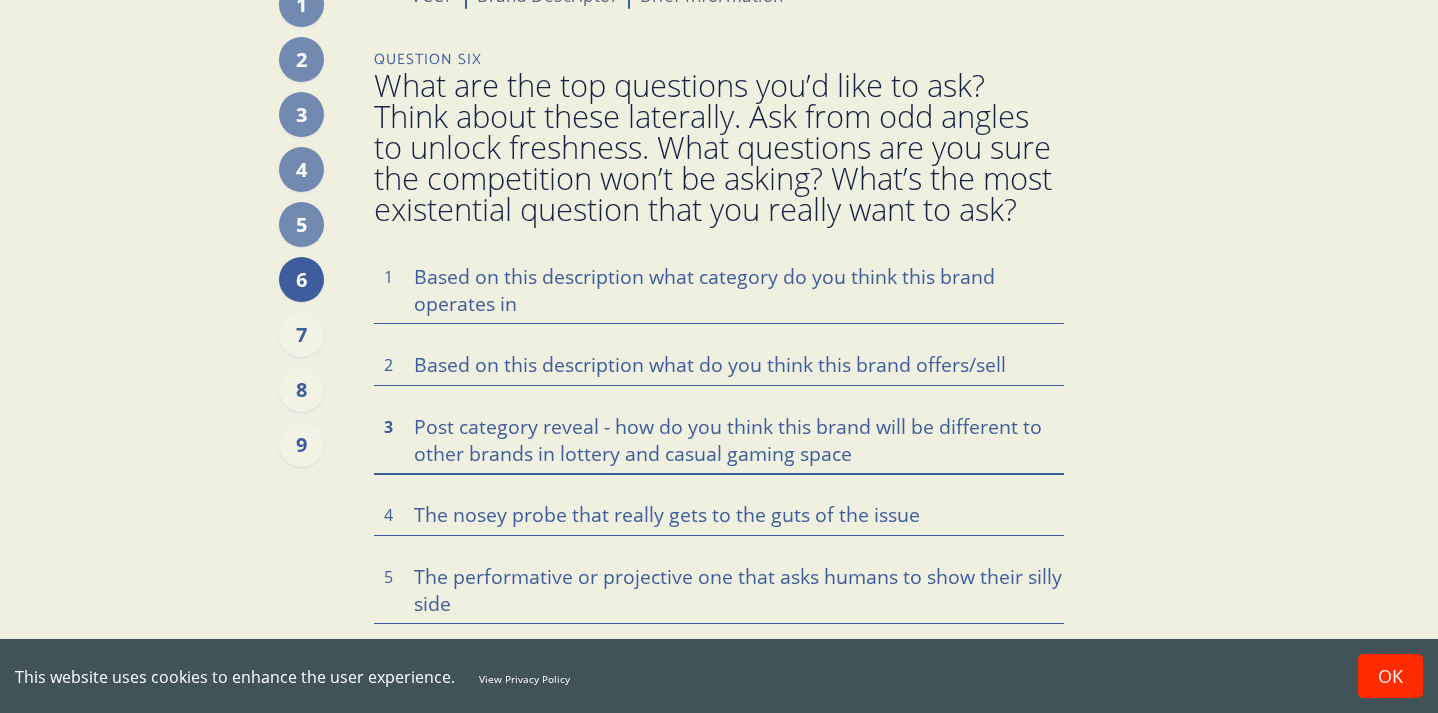 click on "Post category reveal - how do you think this brand will be different to other brands in lottery and casual gaming space" at bounding box center [719, 289] 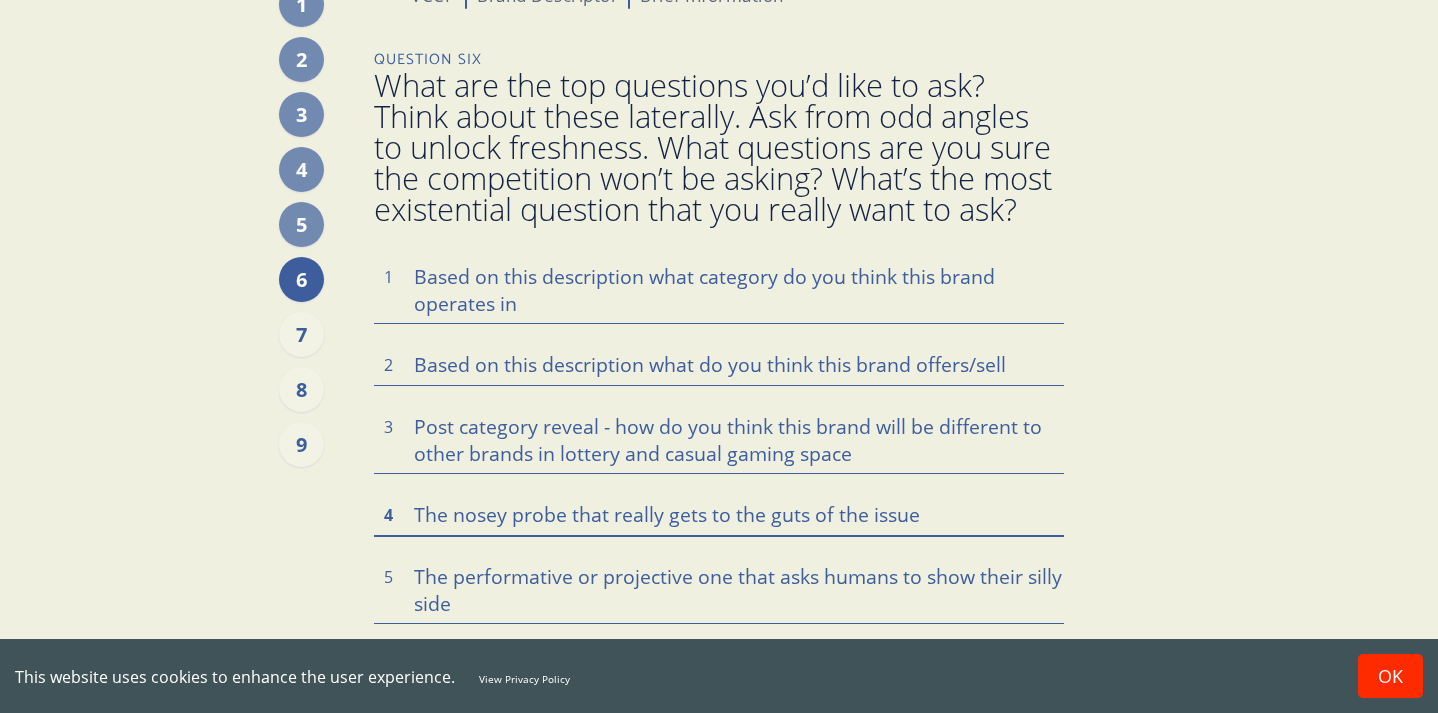 click at bounding box center [719, 289] 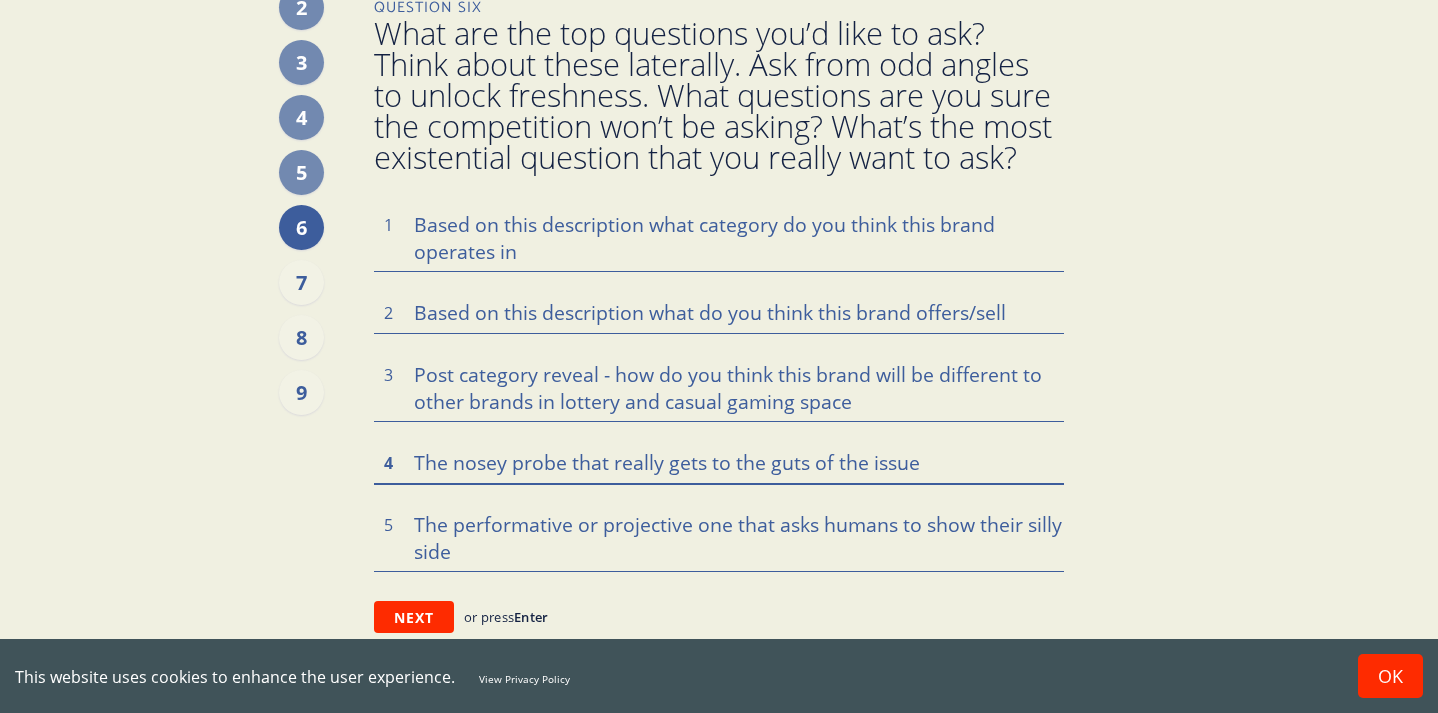 scroll, scrollTop: 149, scrollLeft: 0, axis: vertical 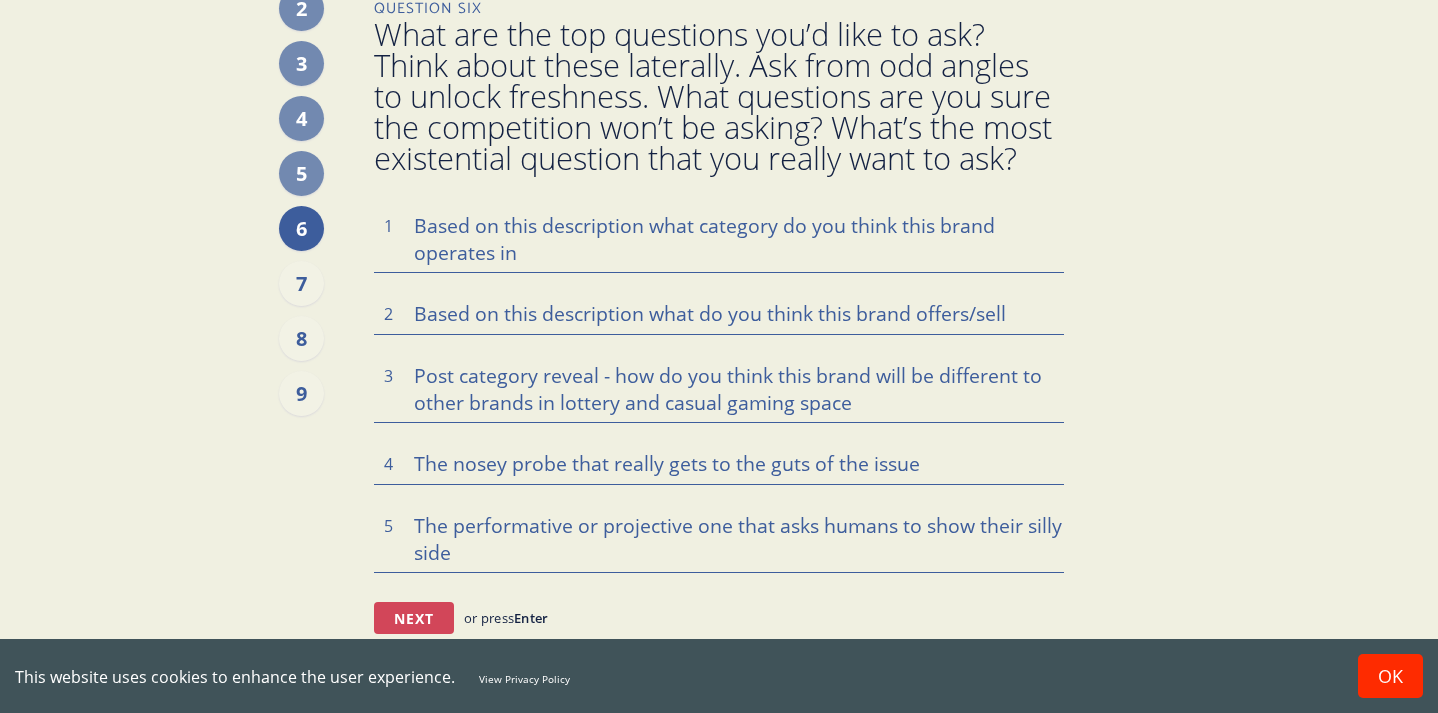 click on "Next" at bounding box center (414, 618) 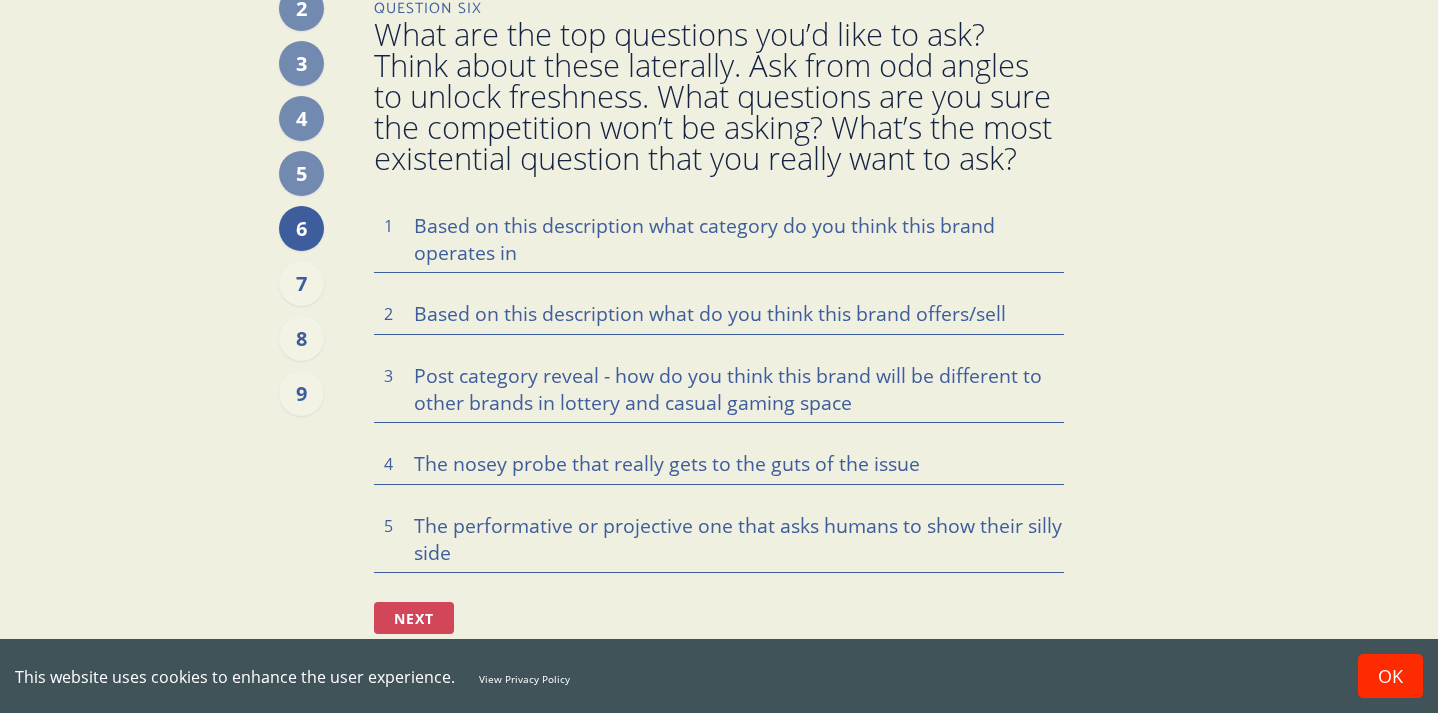 scroll, scrollTop: 0, scrollLeft: 0, axis: both 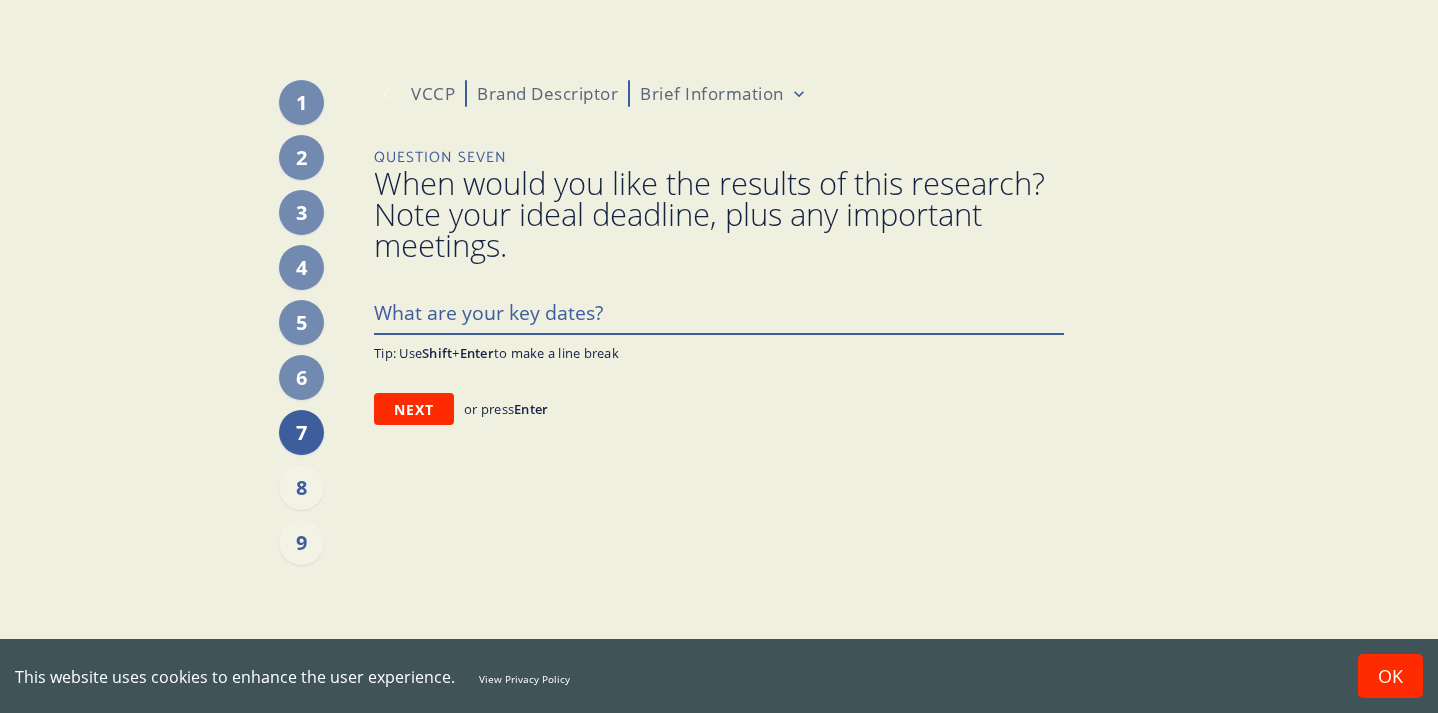 click at bounding box center (719, 312) 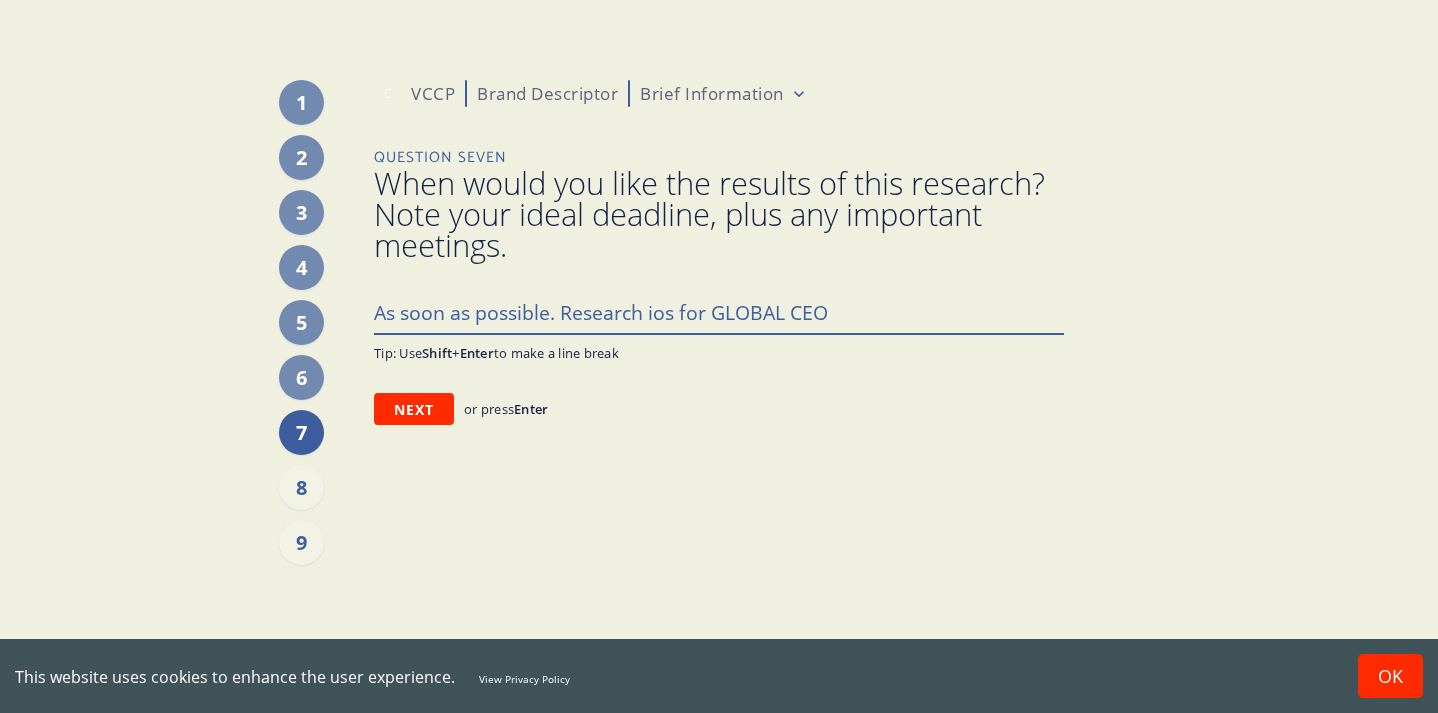 click on "As soon as possible. Research ios for GLOBAL CEO" at bounding box center [719, 312] 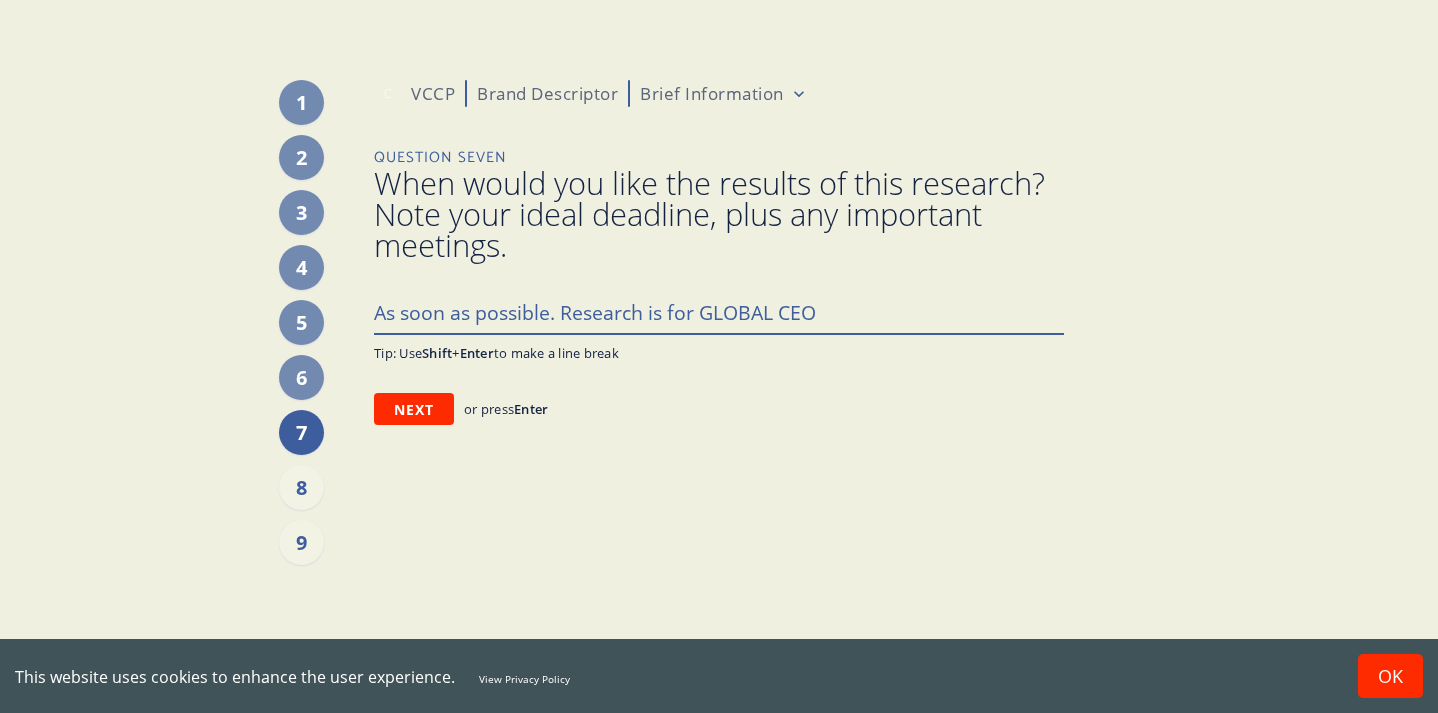 drag, startPoint x: 832, startPoint y: 313, endPoint x: 711, endPoint y: 310, distance: 121.037186 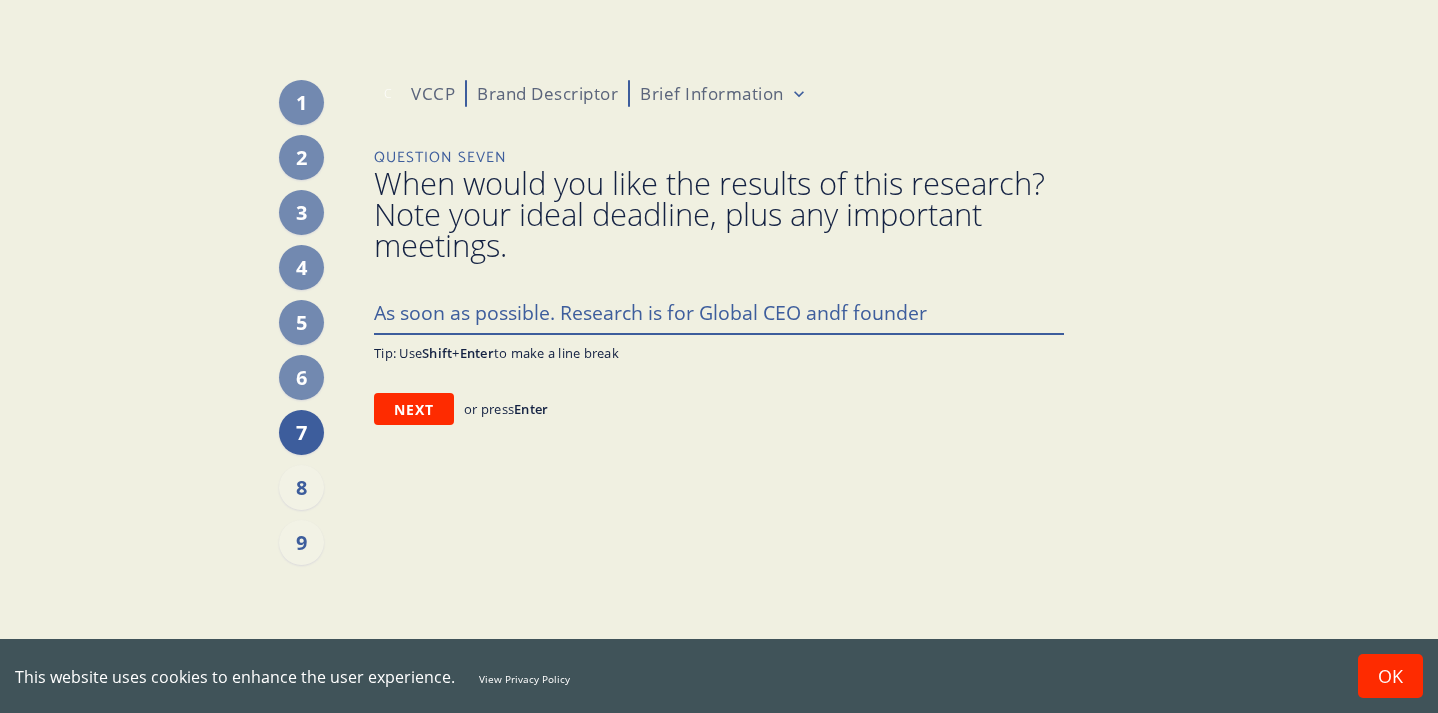 click on "As soon as possible. Research is for Global CEO andf founder" at bounding box center [719, 312] 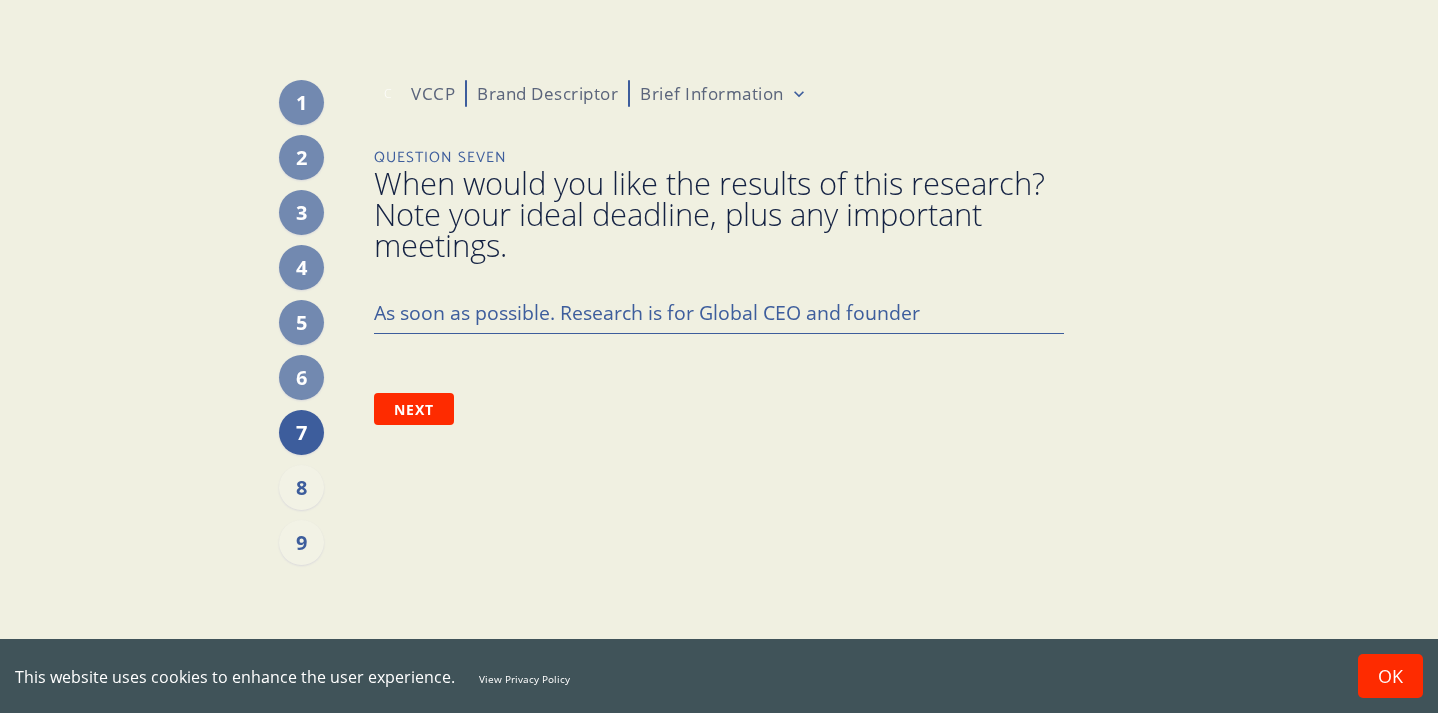 click on "Question Seven When would you like the results of this research? Note your ideal deadline, plus any important meetings. As soon as possible. Research is for Global CEO and founder Tip: Use Shift + Enter to make a line break Next or press Enter" at bounding box center (719, 286) 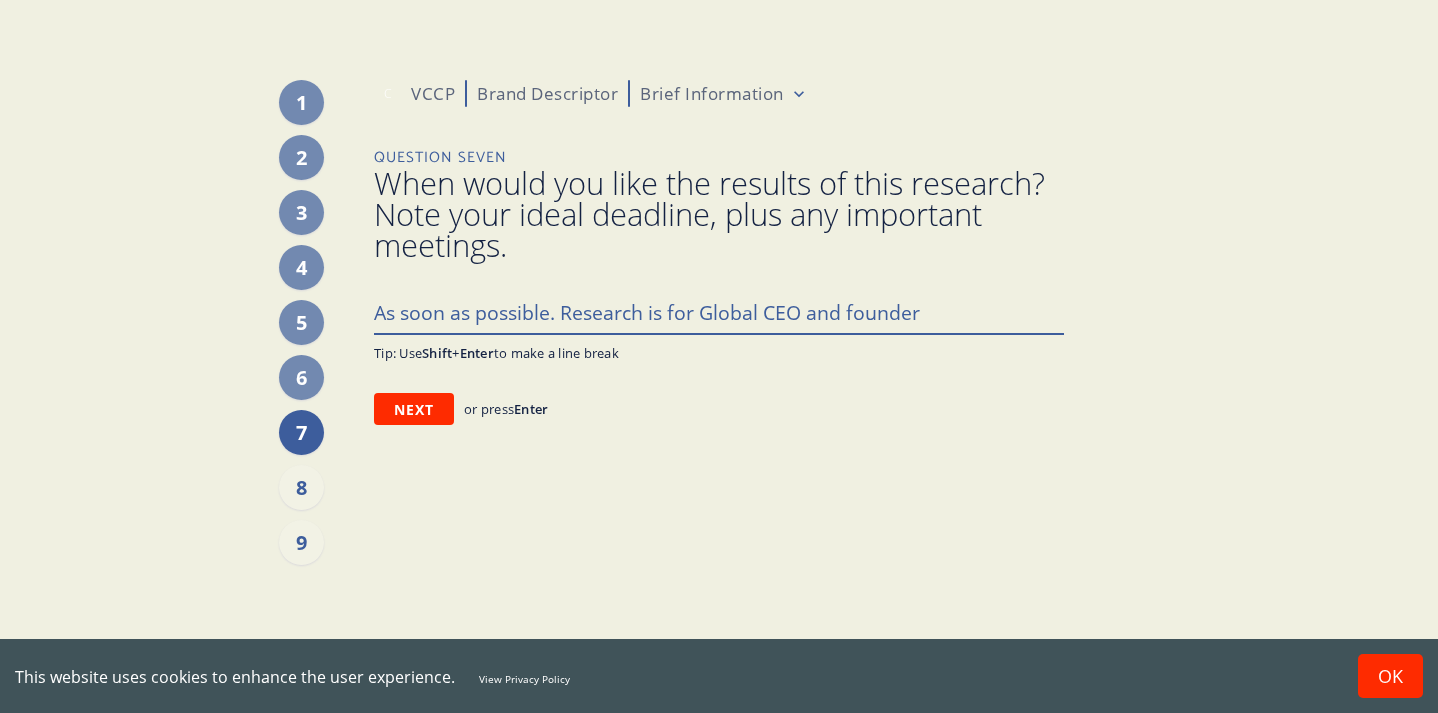 drag, startPoint x: 912, startPoint y: 312, endPoint x: 698, endPoint y: 319, distance: 214.11446 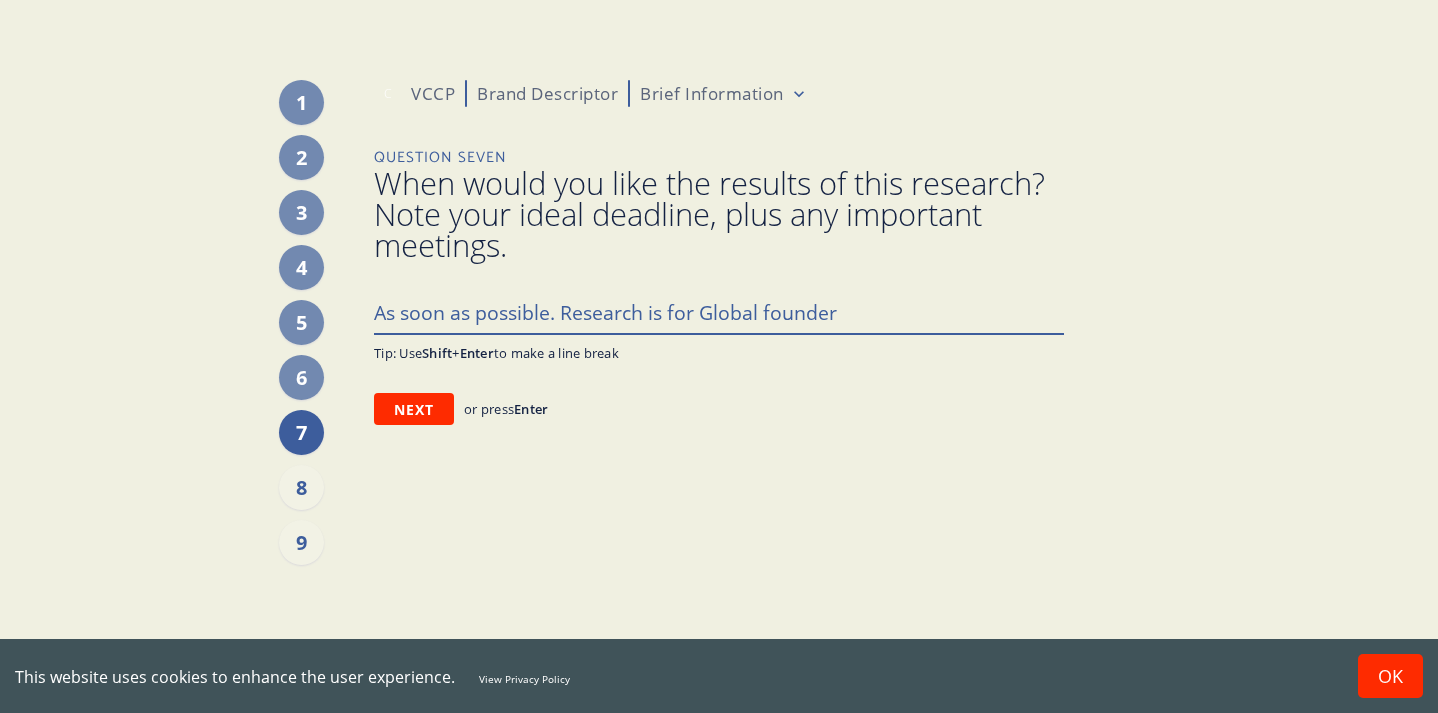 click on "As soon as possible. Research is for Global founder" at bounding box center (719, 312) 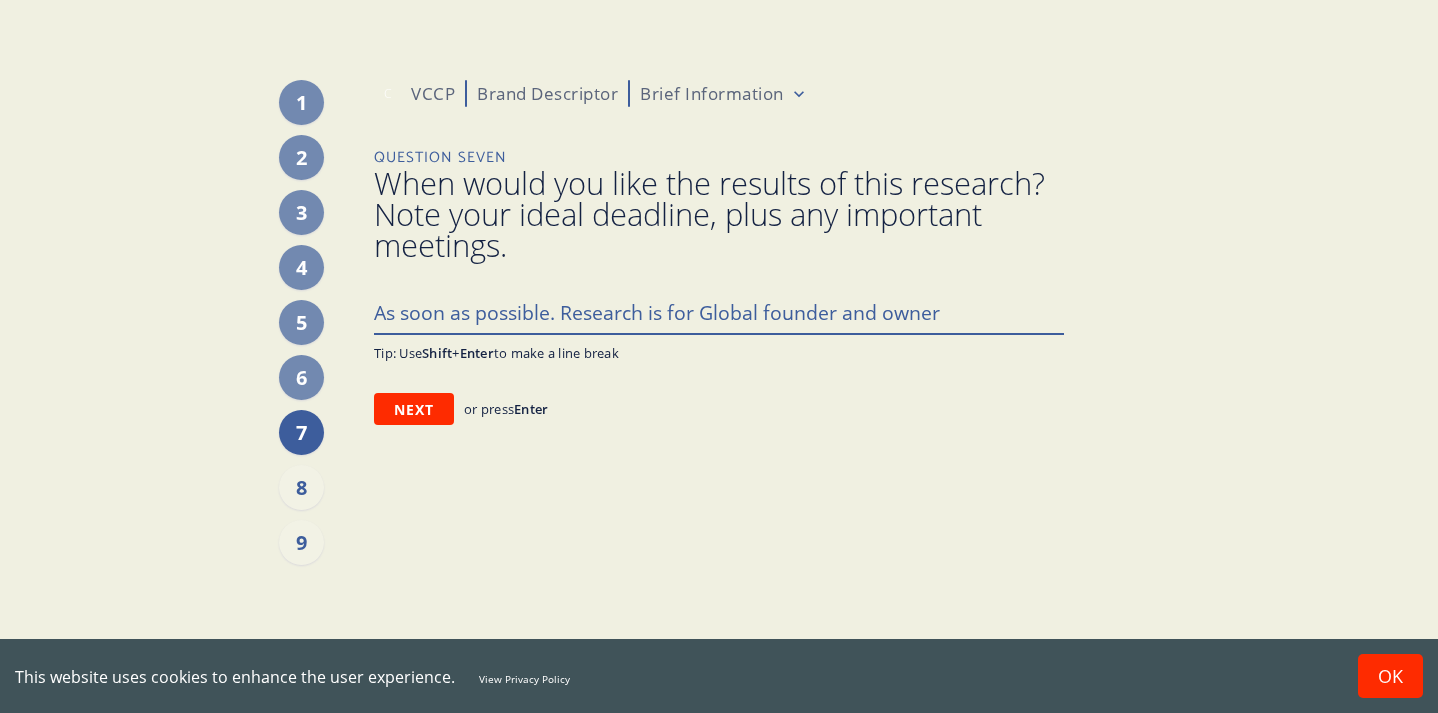 type on "As soon as possible. Research is for Global founder and owner" 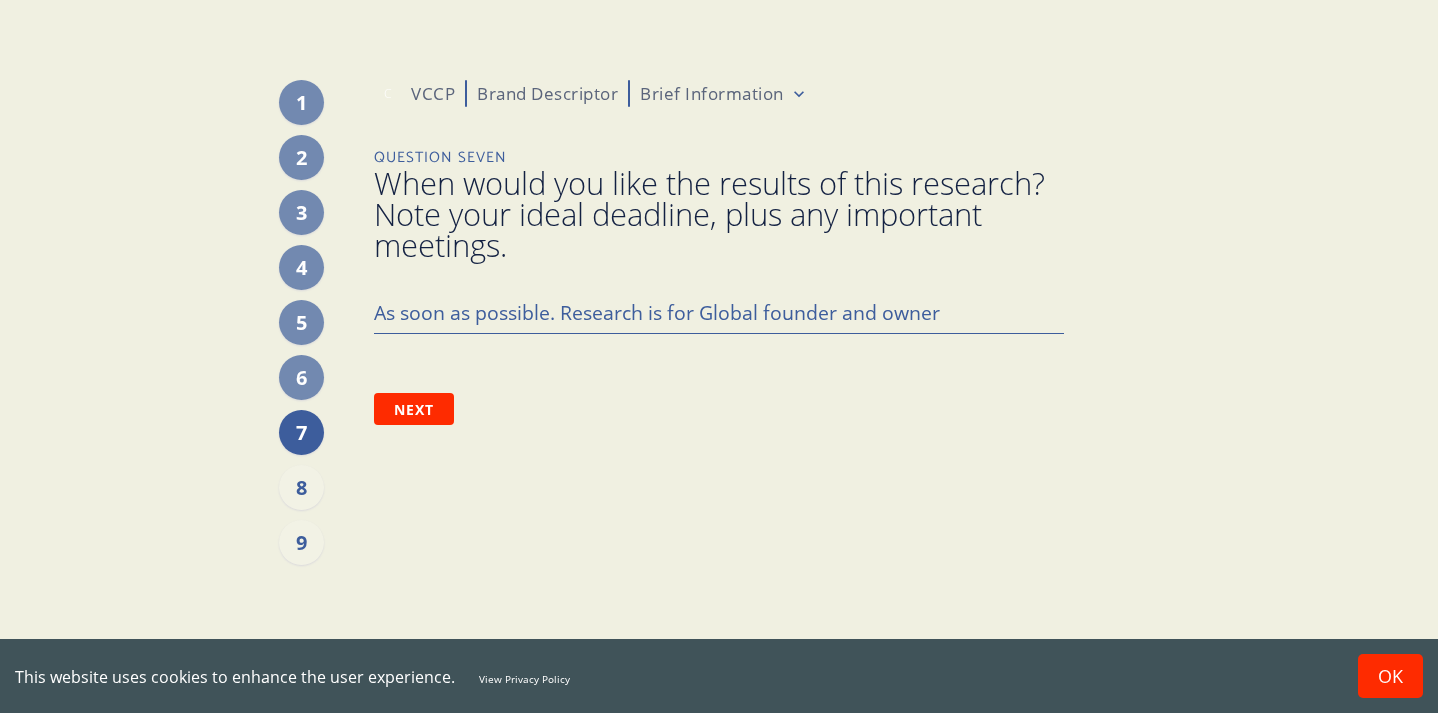 click on "Question Seven When would you like the results of this research? Note your ideal deadline, plus any important meetings. As soon as possible. Research is for Global founder and owner Tip: Use Shift + Enter to make a line break Next or press Enter" at bounding box center (719, 286) 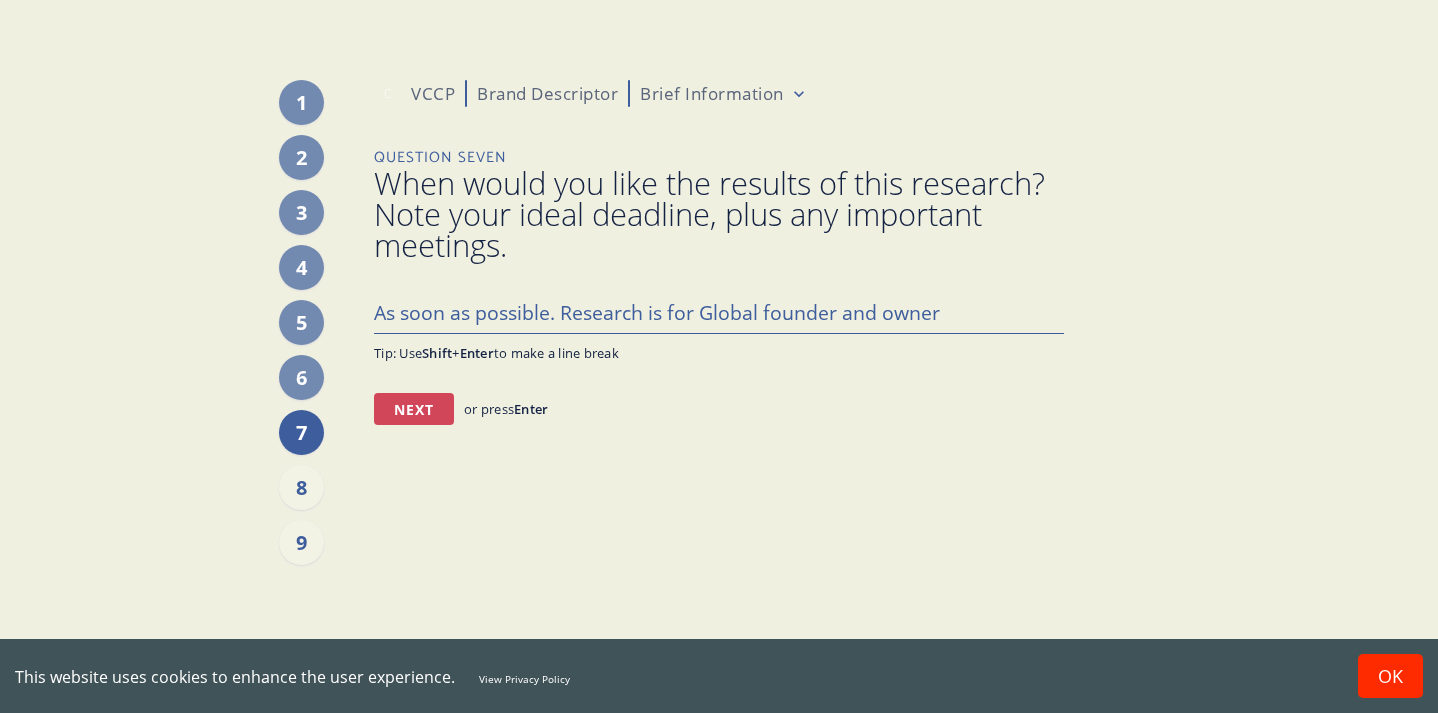click on "Next" at bounding box center (414, 409) 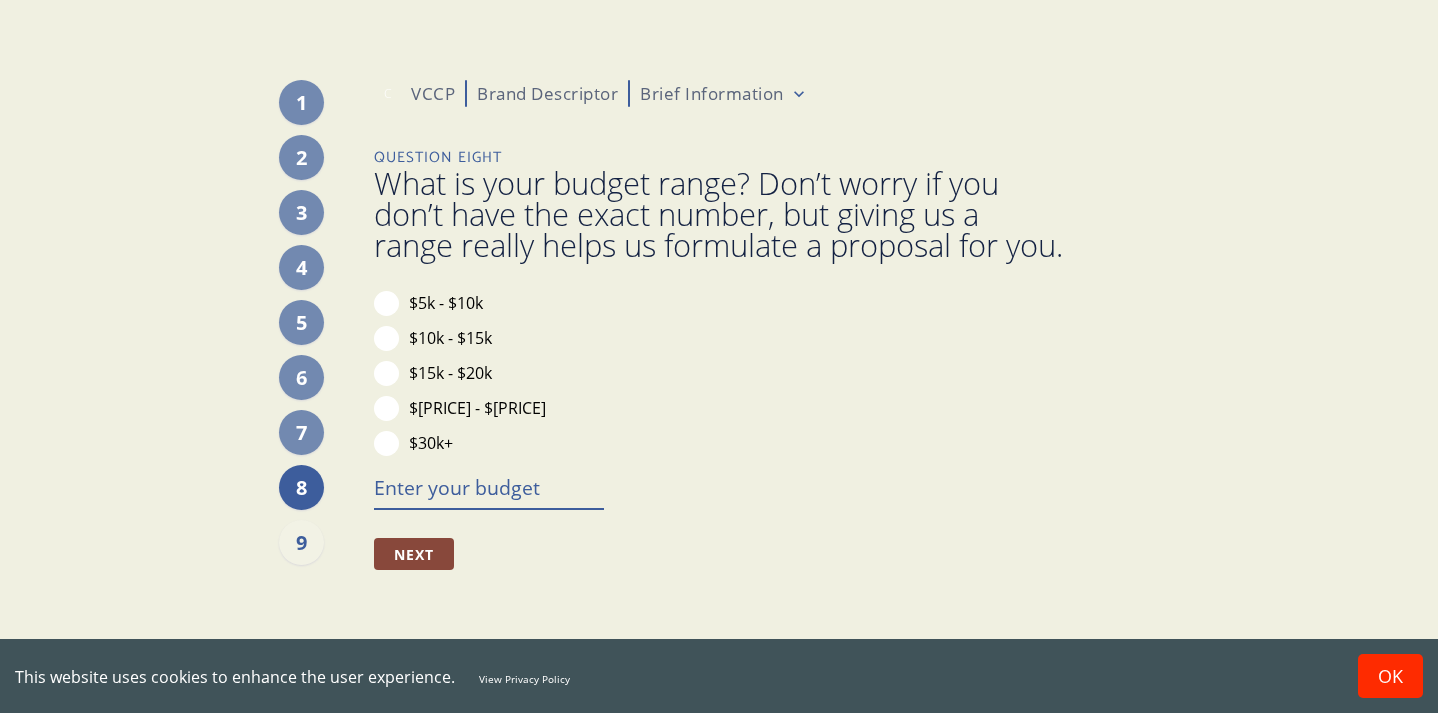click at bounding box center (489, 487) 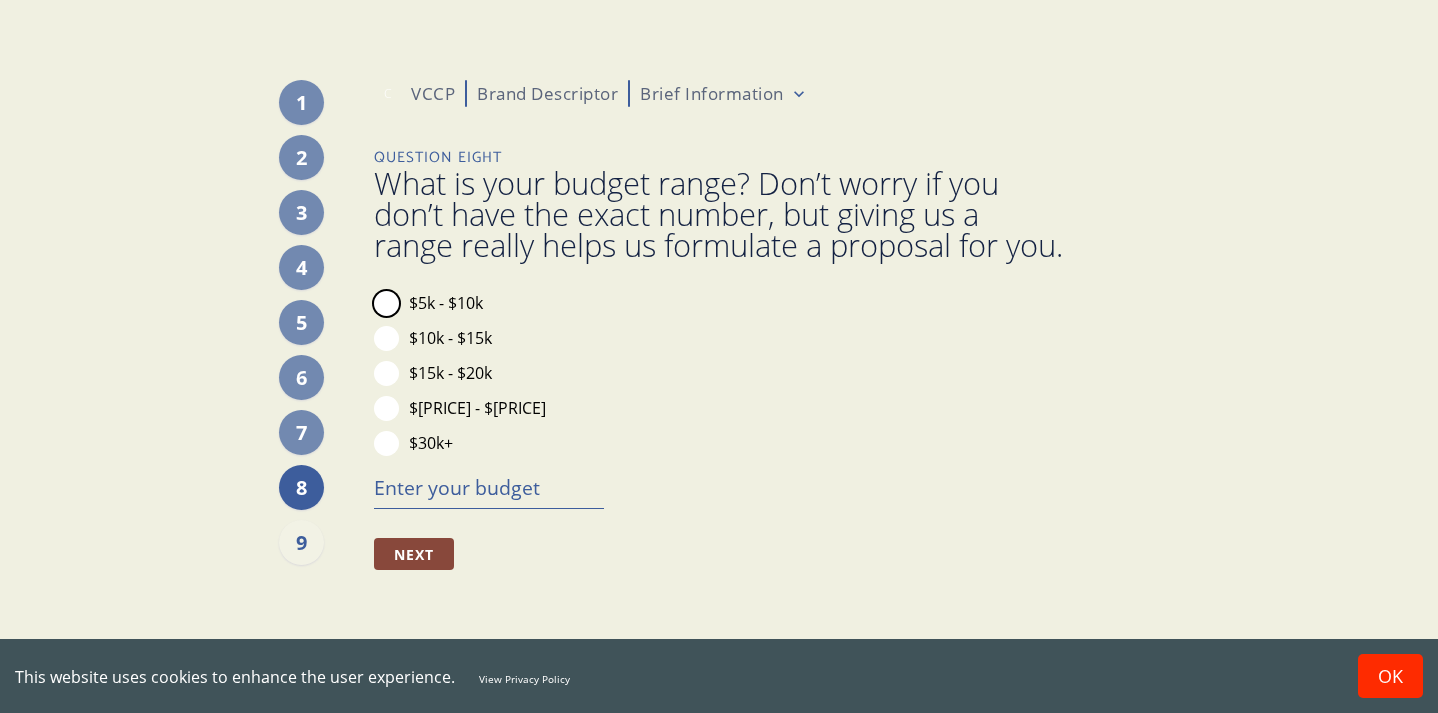 drag, startPoint x: 390, startPoint y: 334, endPoint x: 396, endPoint y: 532, distance: 198.09088 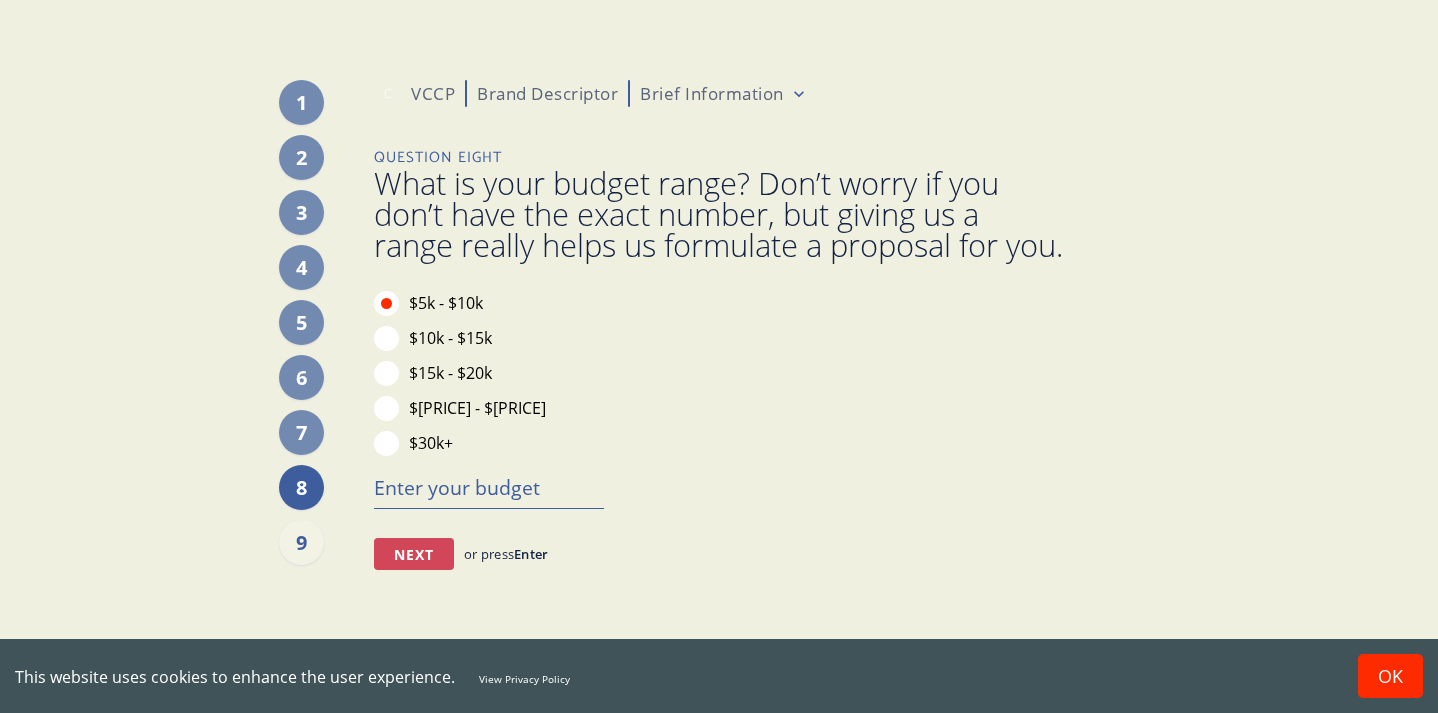click on "Next" at bounding box center [414, 554] 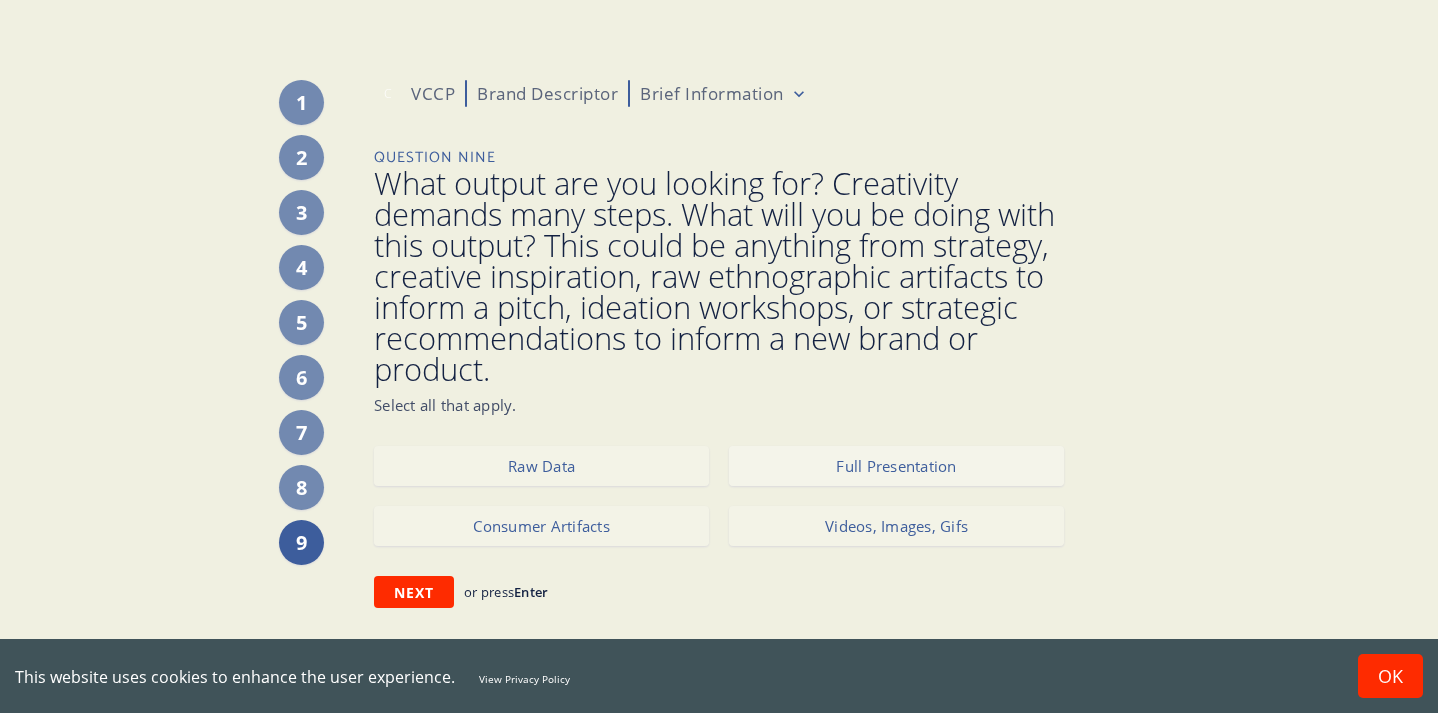 click on "Full Presentation" at bounding box center [896, 466] 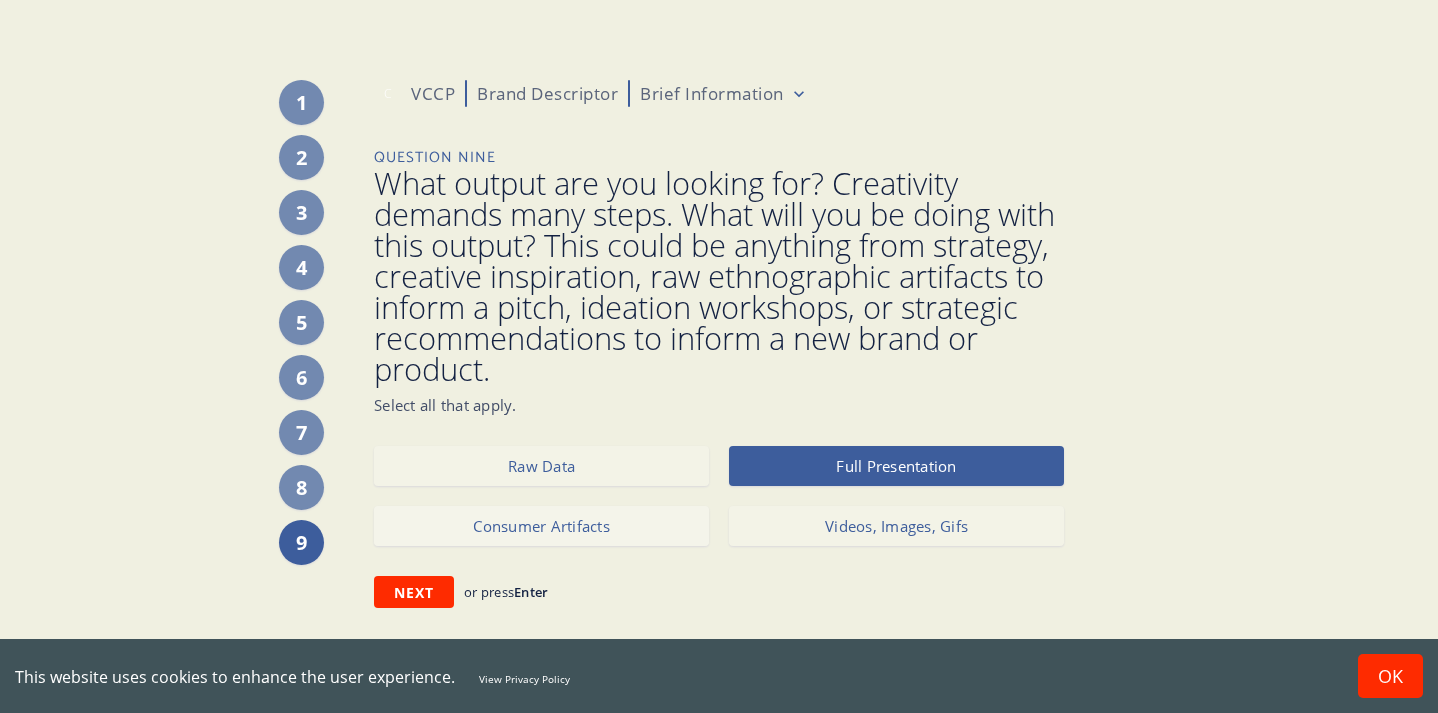 click on "Consumer Artifacts" at bounding box center [541, 526] 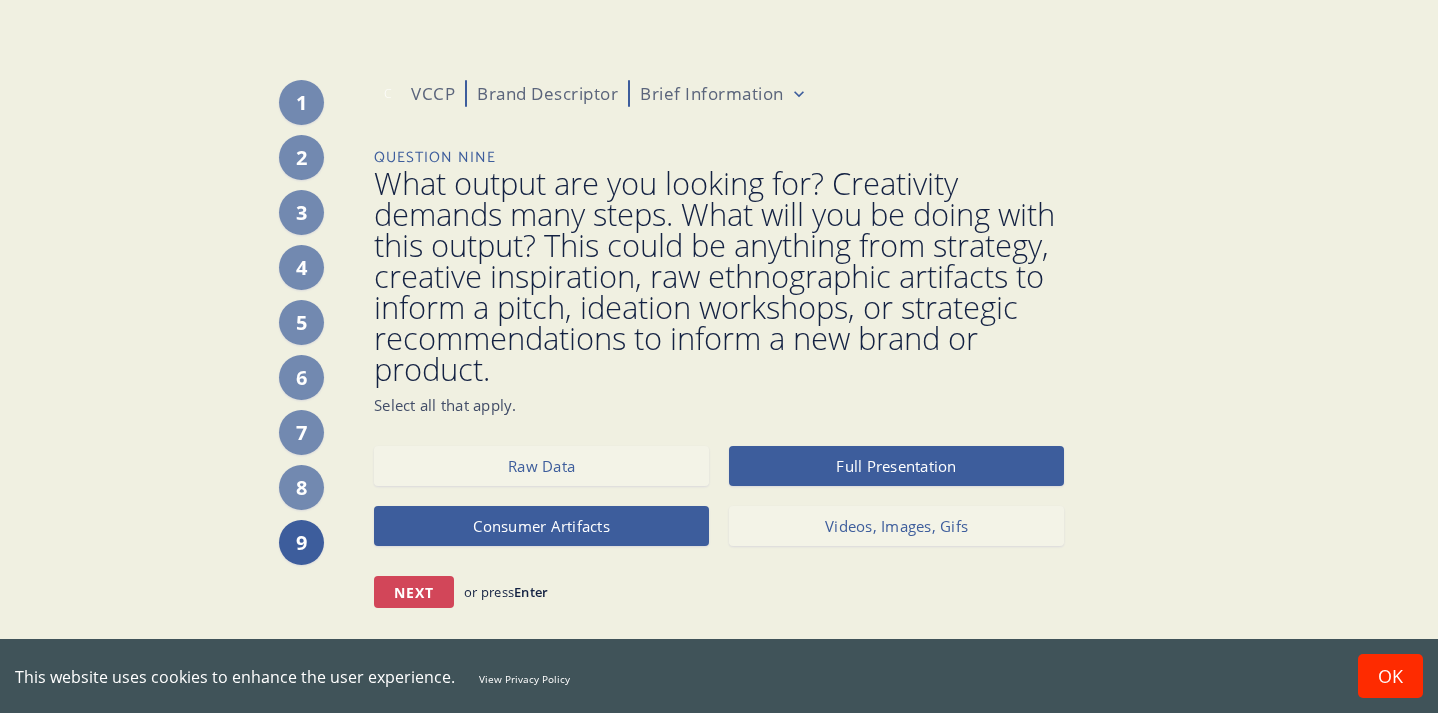 click on "Next" at bounding box center [414, 592] 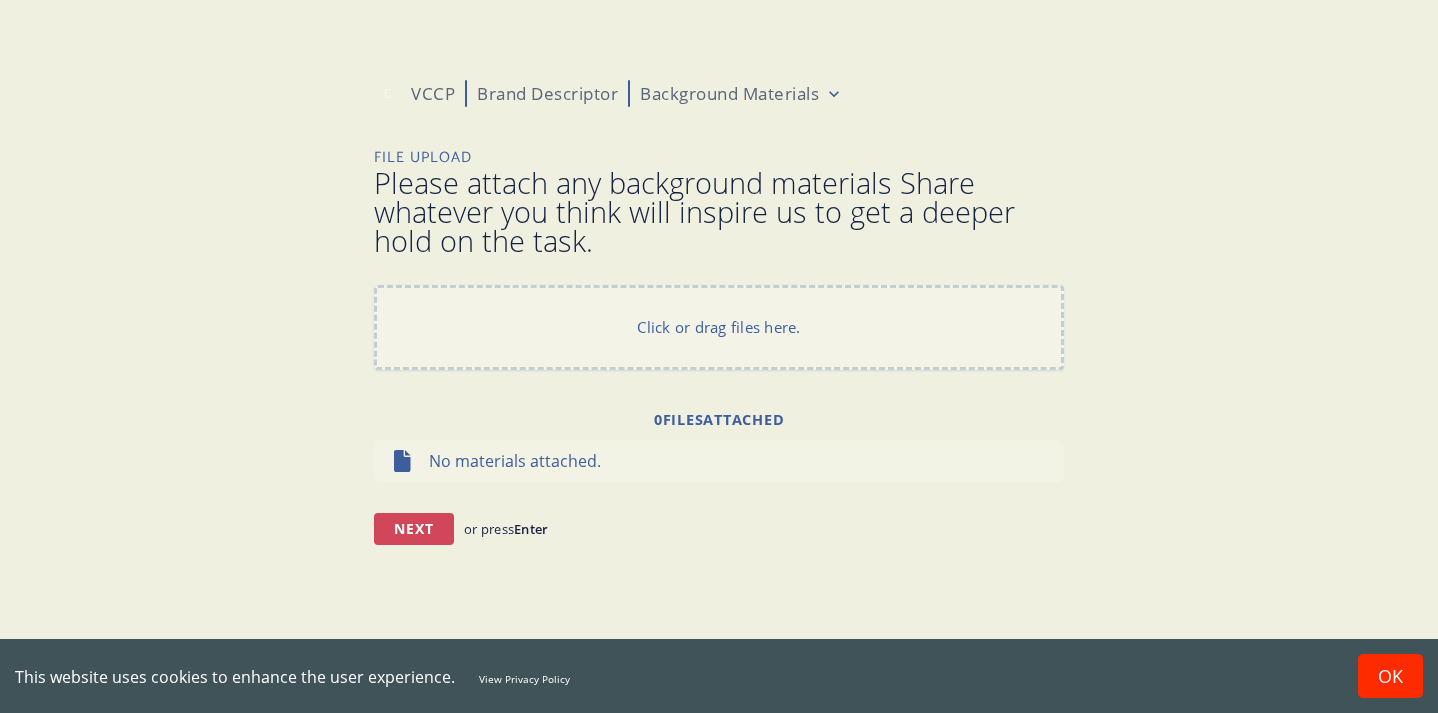click on "Next" at bounding box center [414, 529] 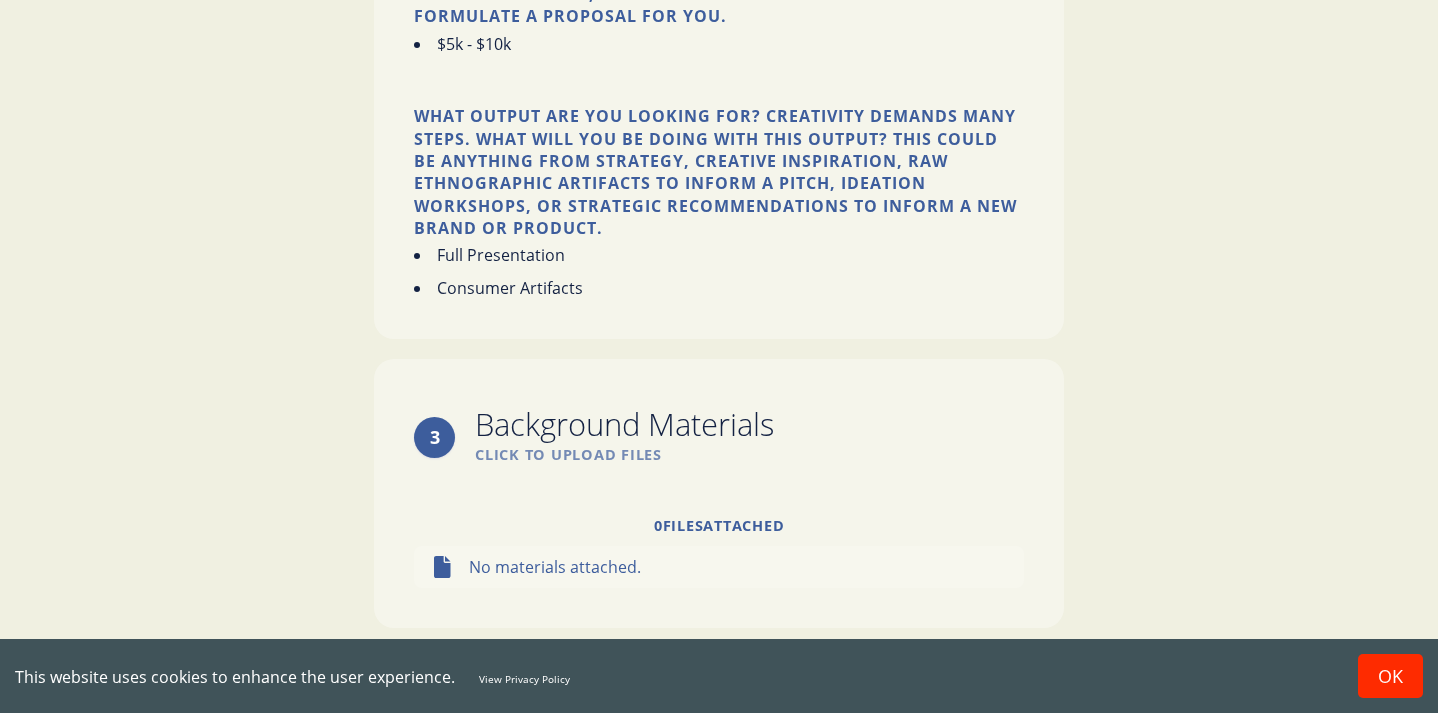 scroll, scrollTop: 2087, scrollLeft: 0, axis: vertical 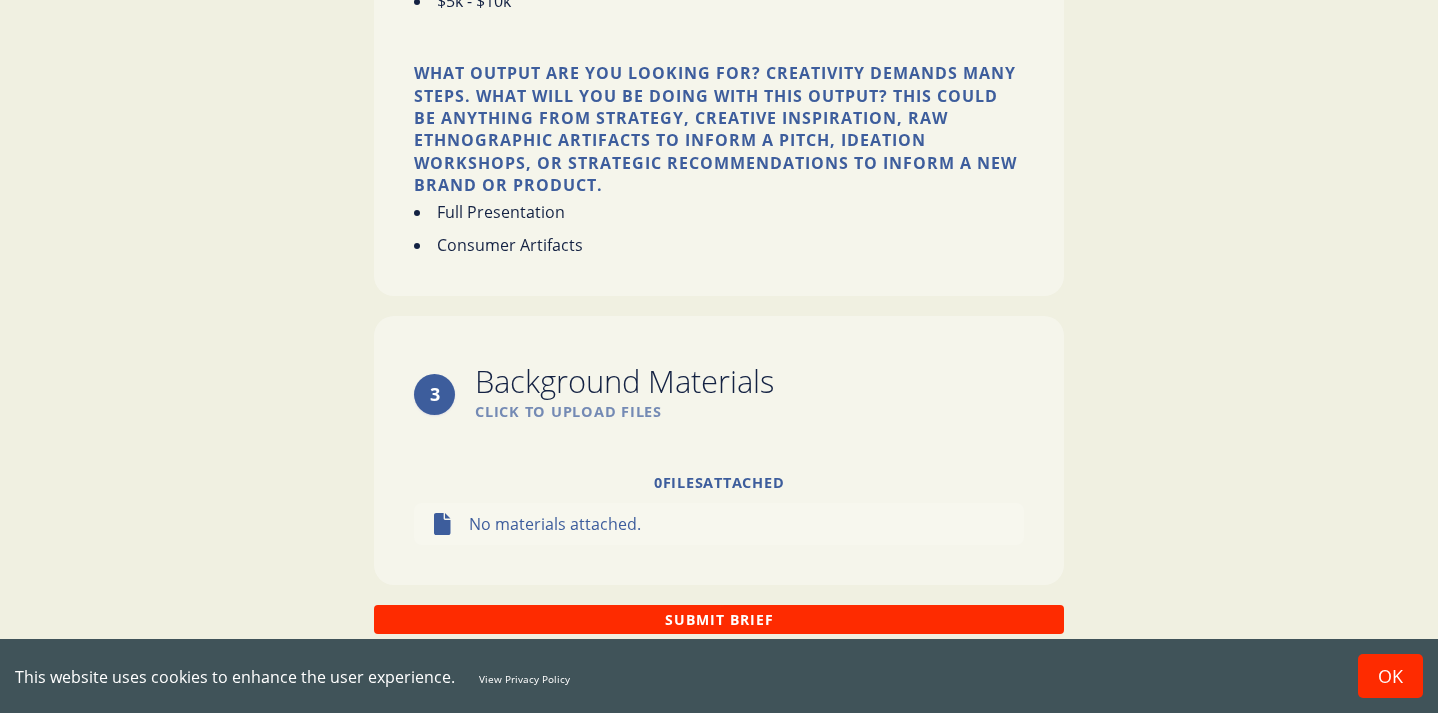 click on "Submit Brief" at bounding box center [719, 619] 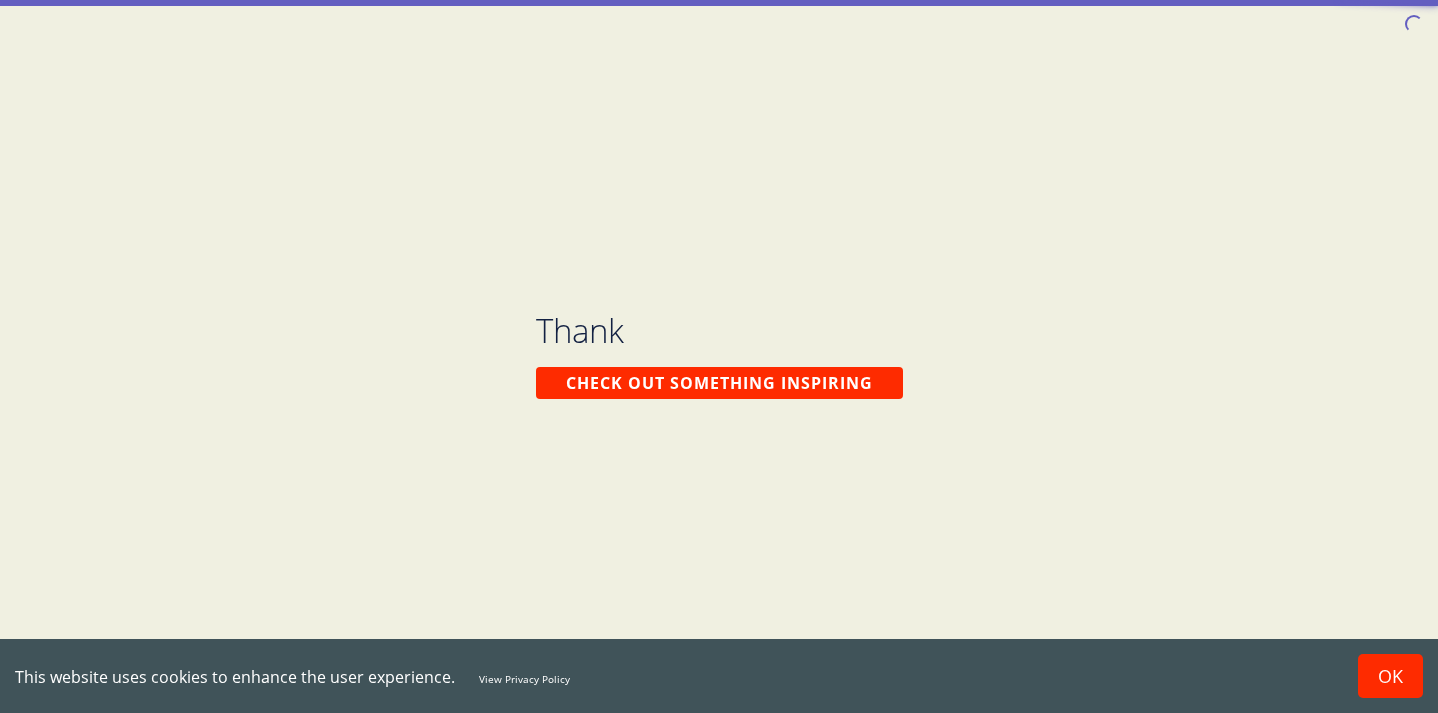 scroll, scrollTop: 0, scrollLeft: 0, axis: both 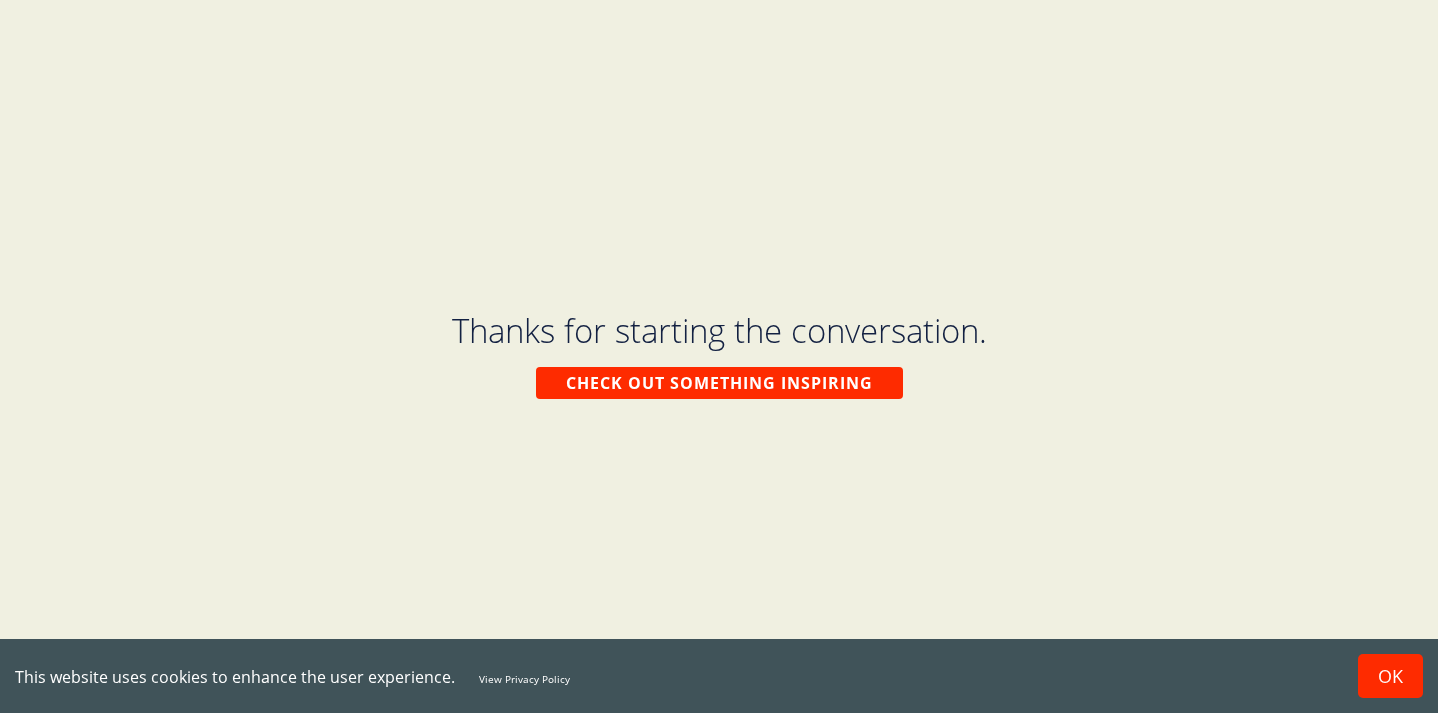 click on "OK" at bounding box center (1390, 676) 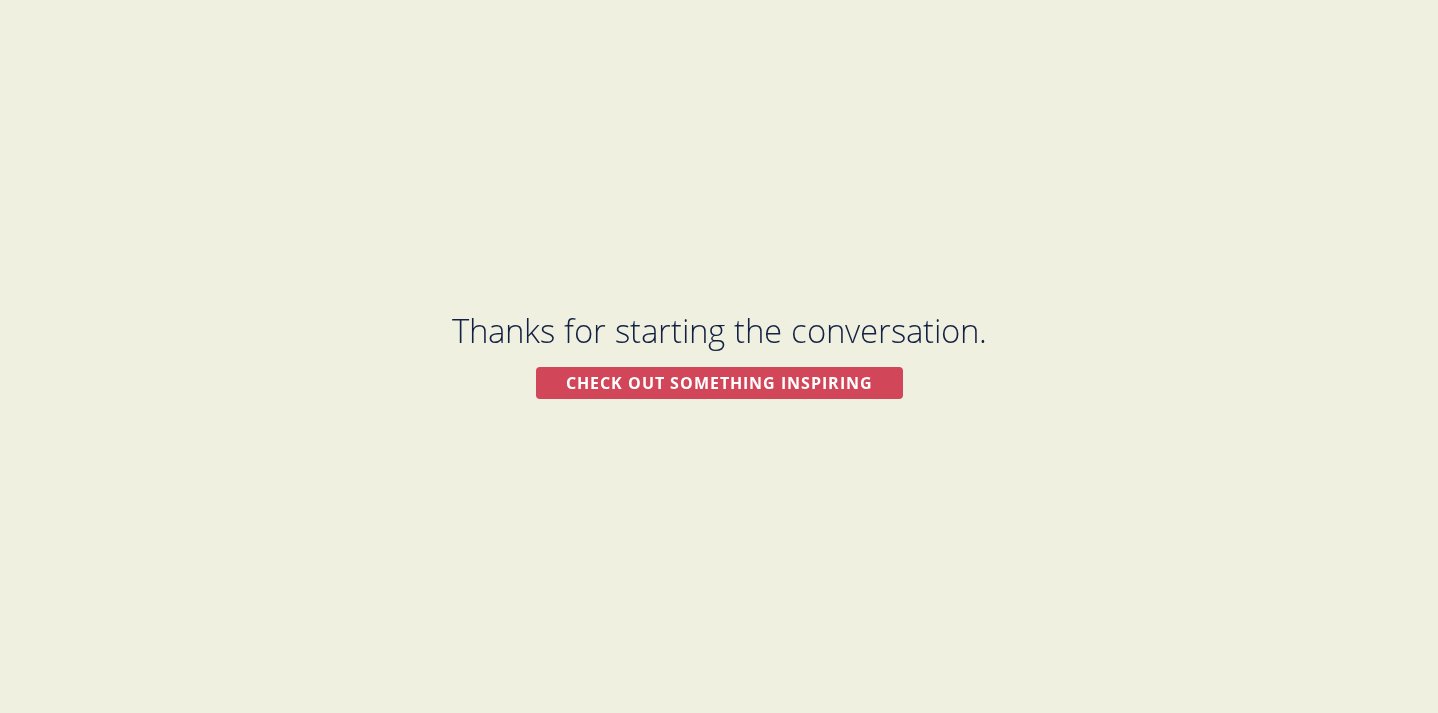 click on "Check out something inspiring" at bounding box center (719, 383) 